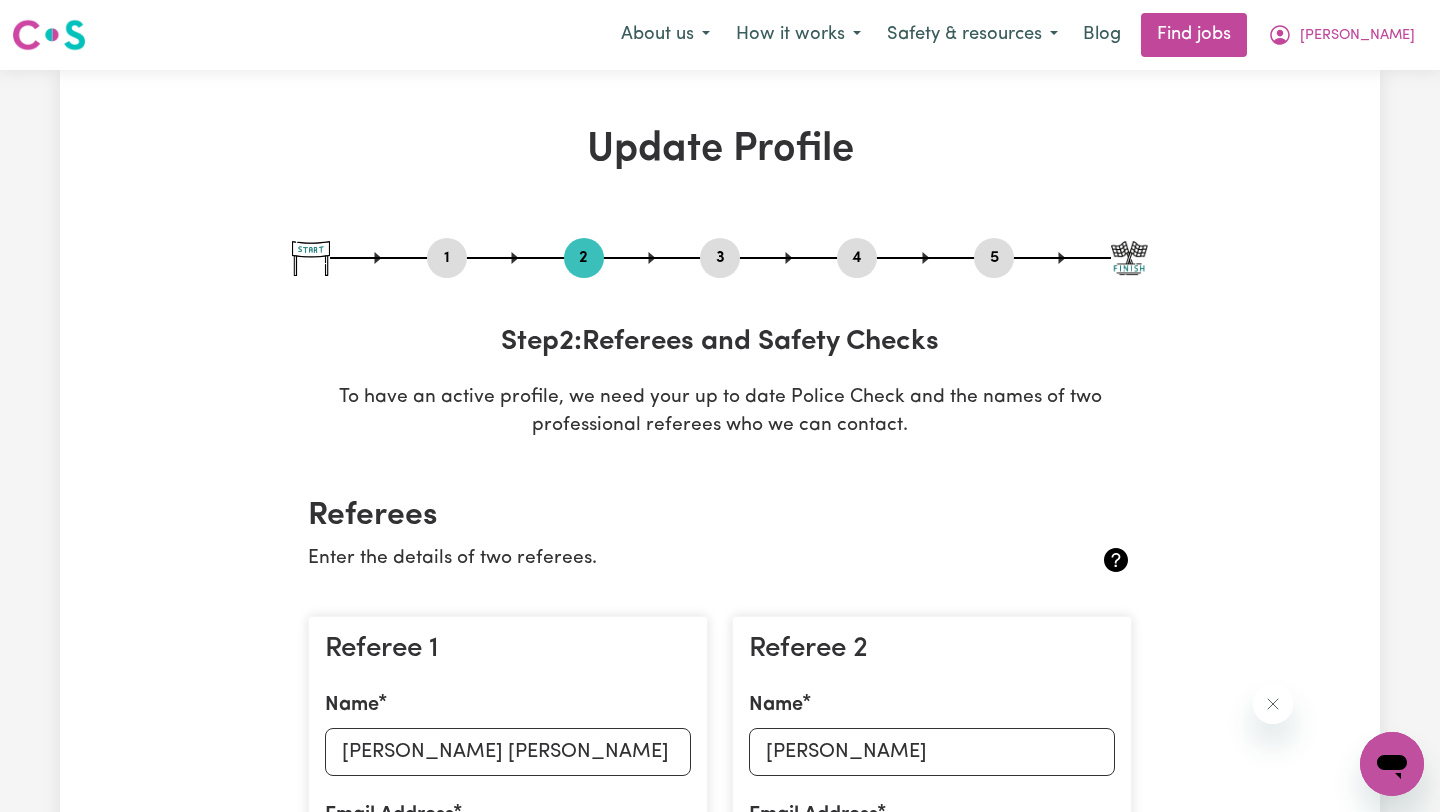 scroll, scrollTop: 2865, scrollLeft: 0, axis: vertical 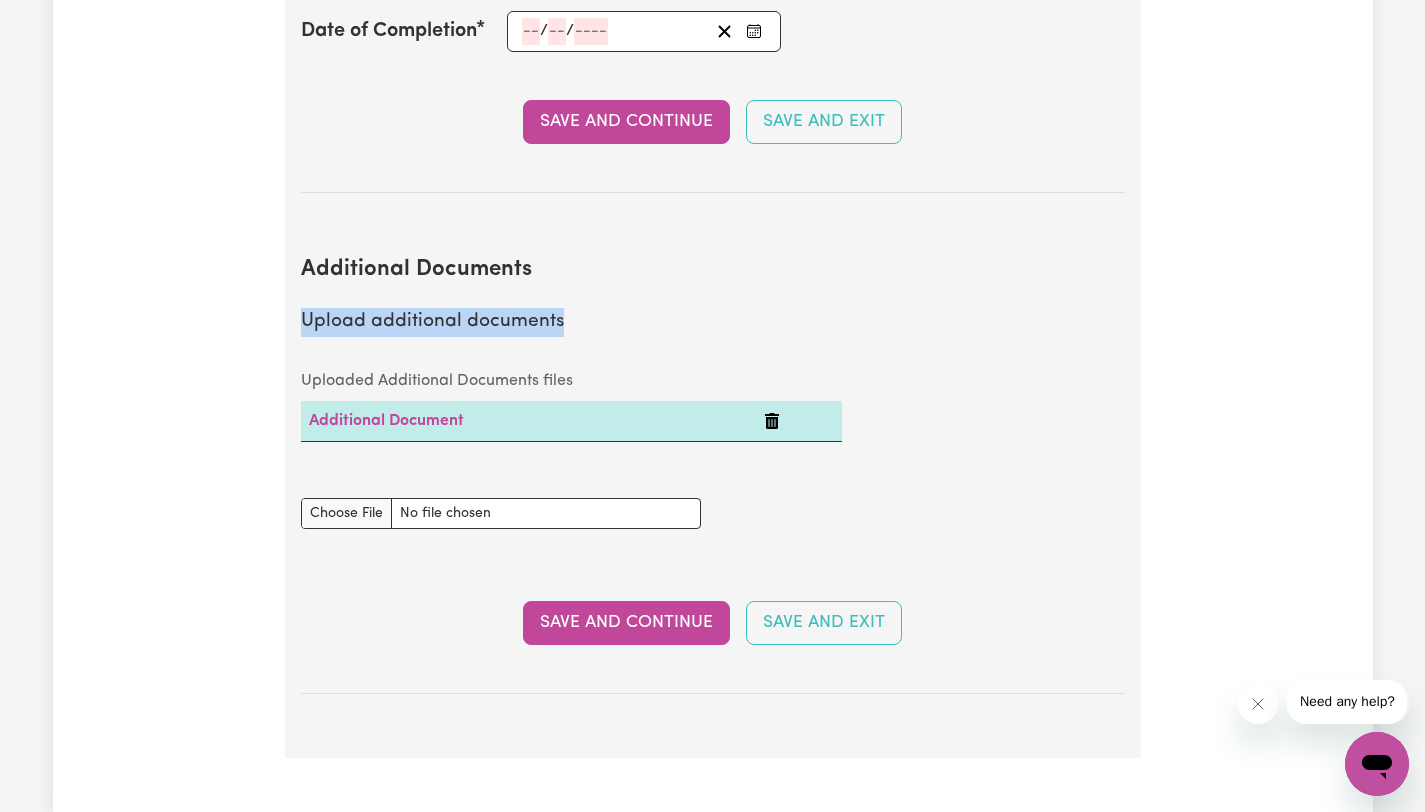 click on "Additional Documents Upload additional documents Uploaded Additional Documents files Additional Document Additional Documents  document Save and Continue Save and Exit" at bounding box center (713, 459) 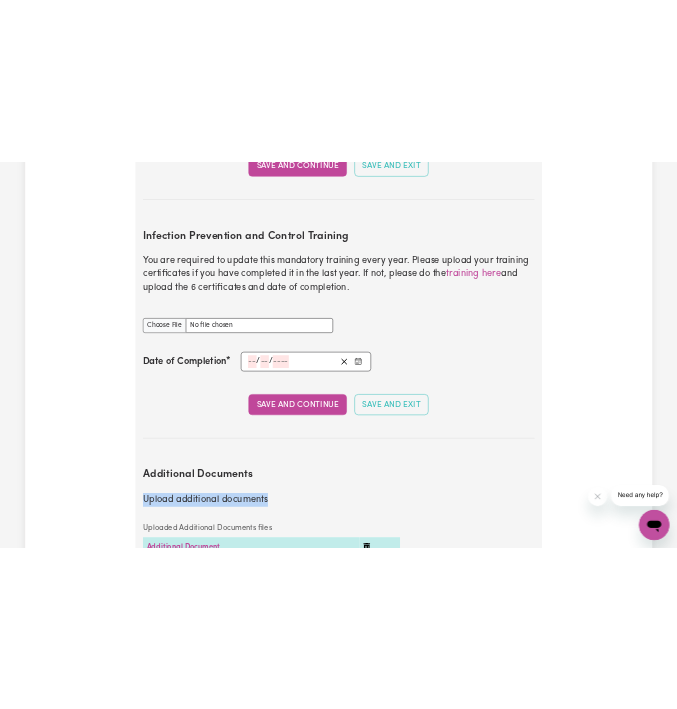 scroll, scrollTop: 3121, scrollLeft: 0, axis: vertical 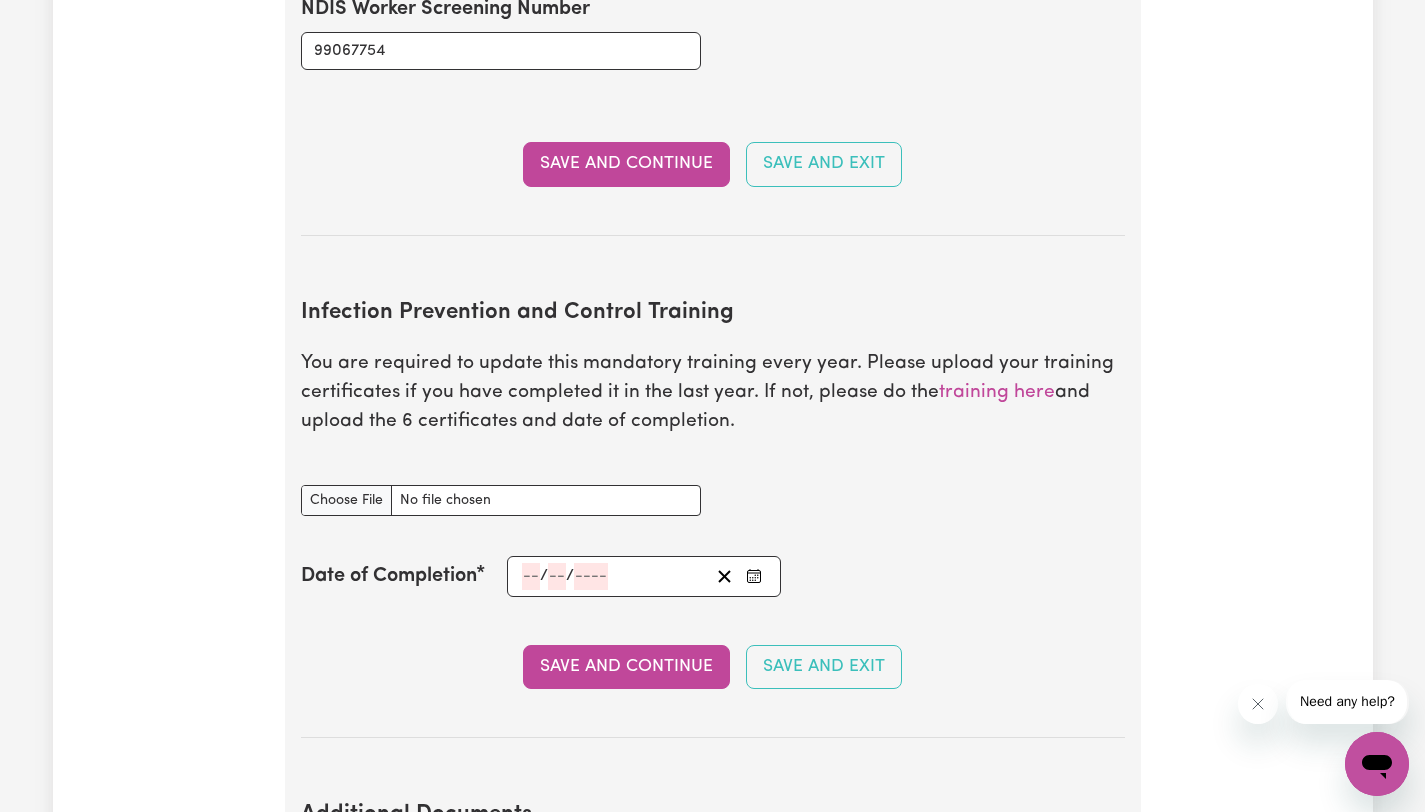 click on "Infection Prevention and Control Training You are required to update this mandatory training every year. Please upload your training certificates if you have completed it in the last year. If not, please do the  training here  and upload the 6 certificates and date of completion. Infection Prevention and Control Training  document Date of Completion / / Save and Continue Save and Exit" at bounding box center [713, 503] 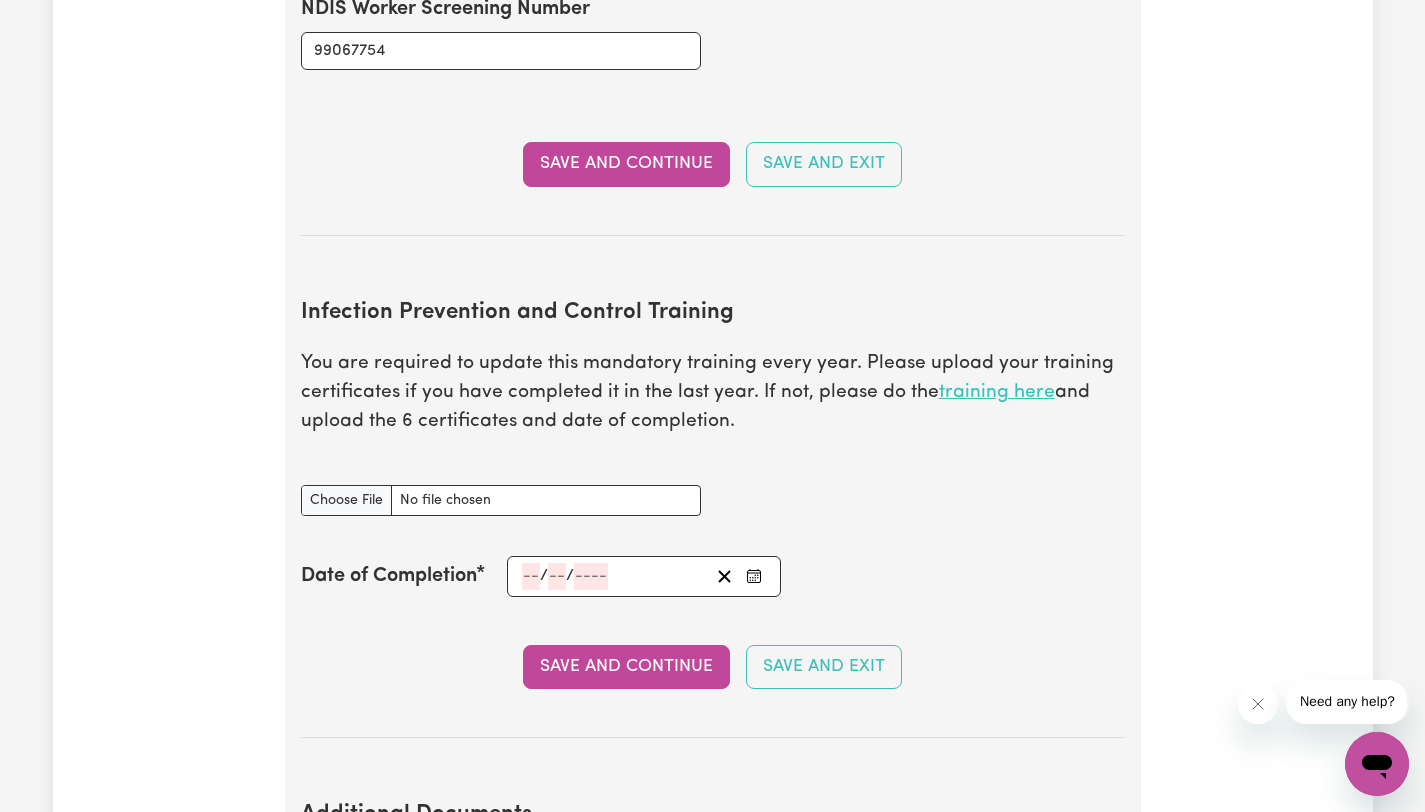 click on "training here" at bounding box center (997, 392) 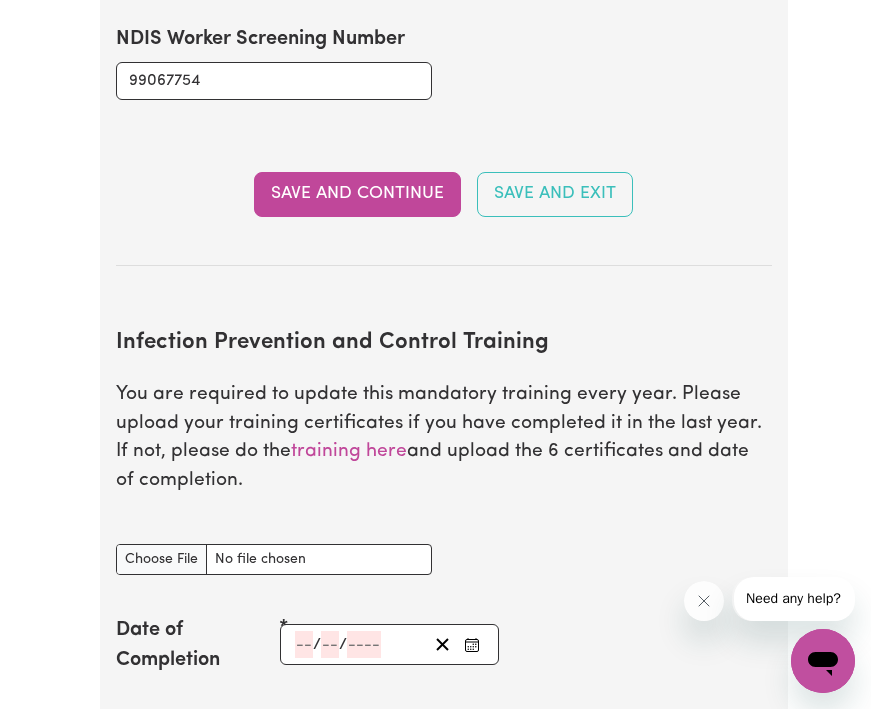 scroll, scrollTop: 3127, scrollLeft: 0, axis: vertical 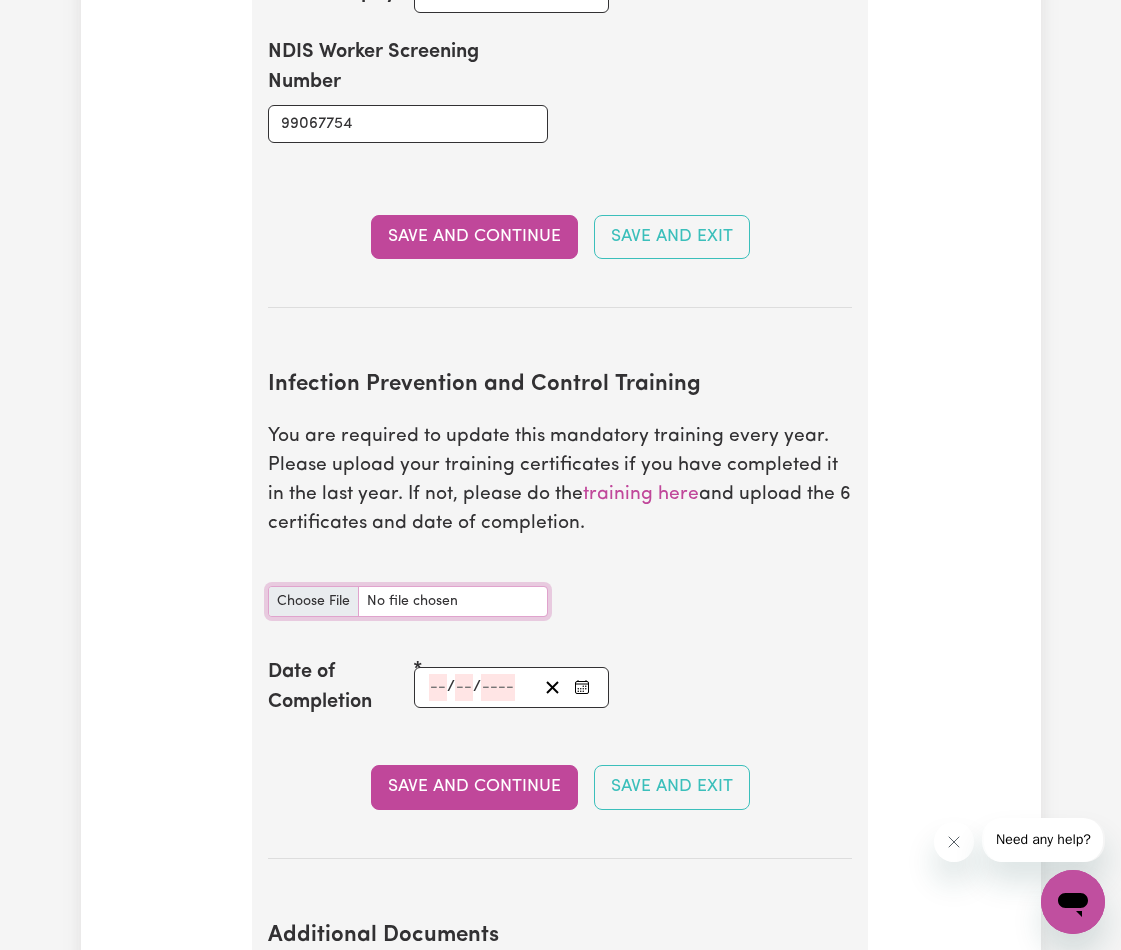 click on "Infection Prevention and Control Training  document" at bounding box center [408, 601] 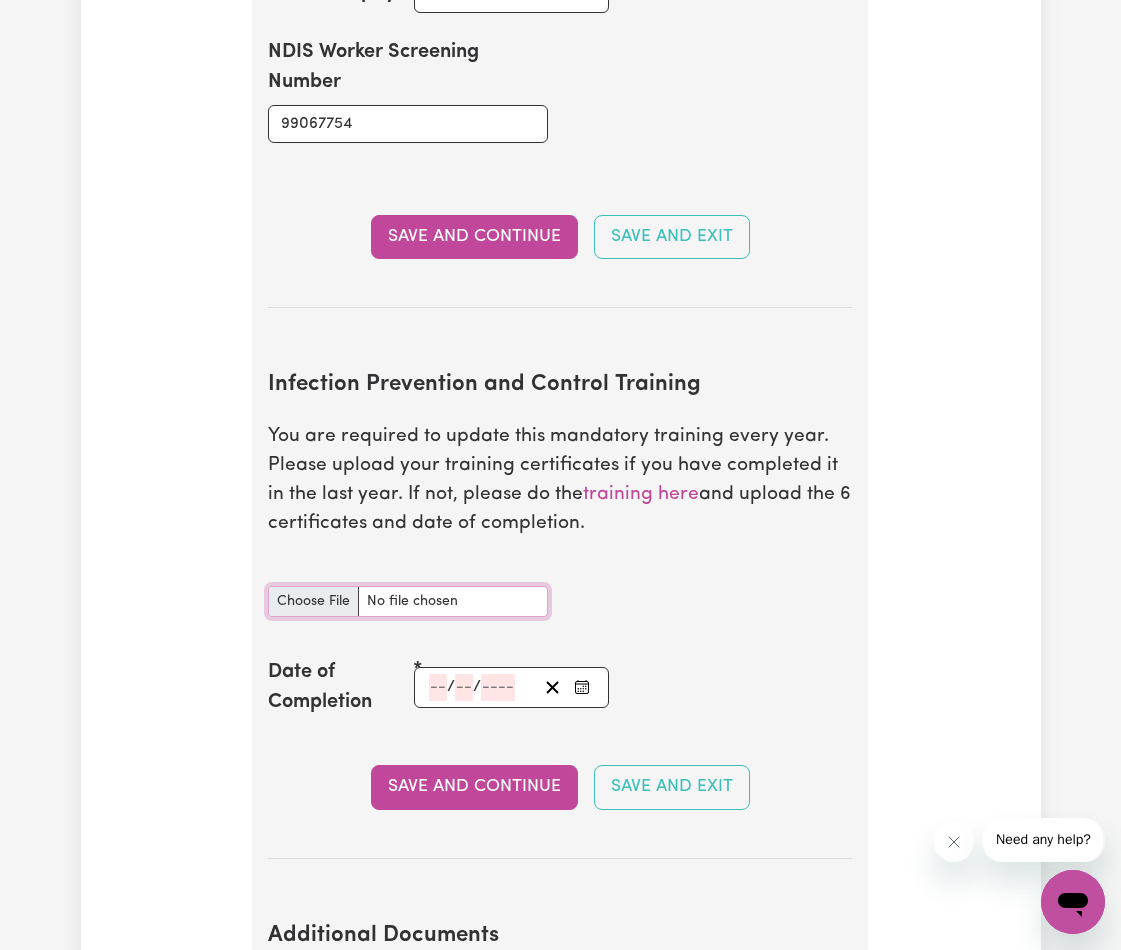 type on "C:\fakepath\1. IC_Chain of Infection.pdf" 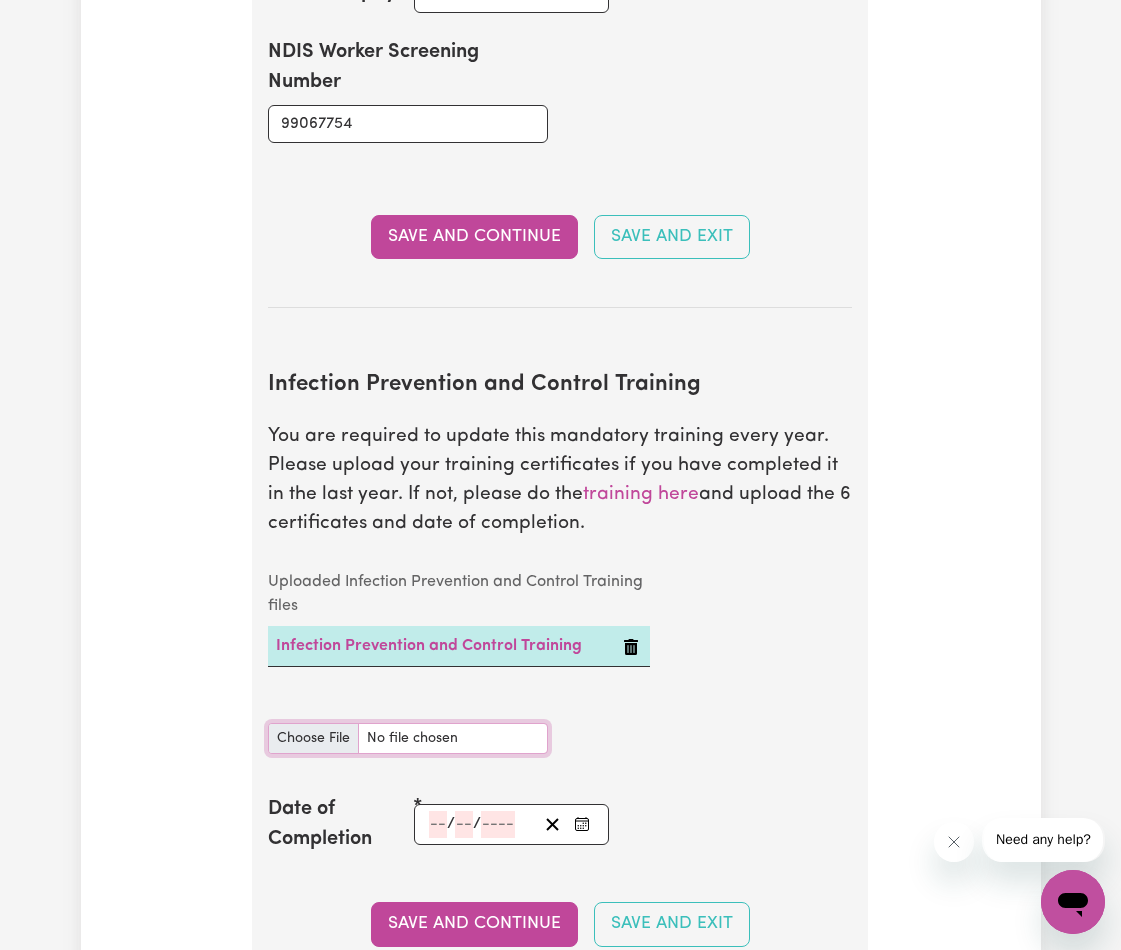 click on "Infection Prevention and Control Training  document" at bounding box center (408, 738) 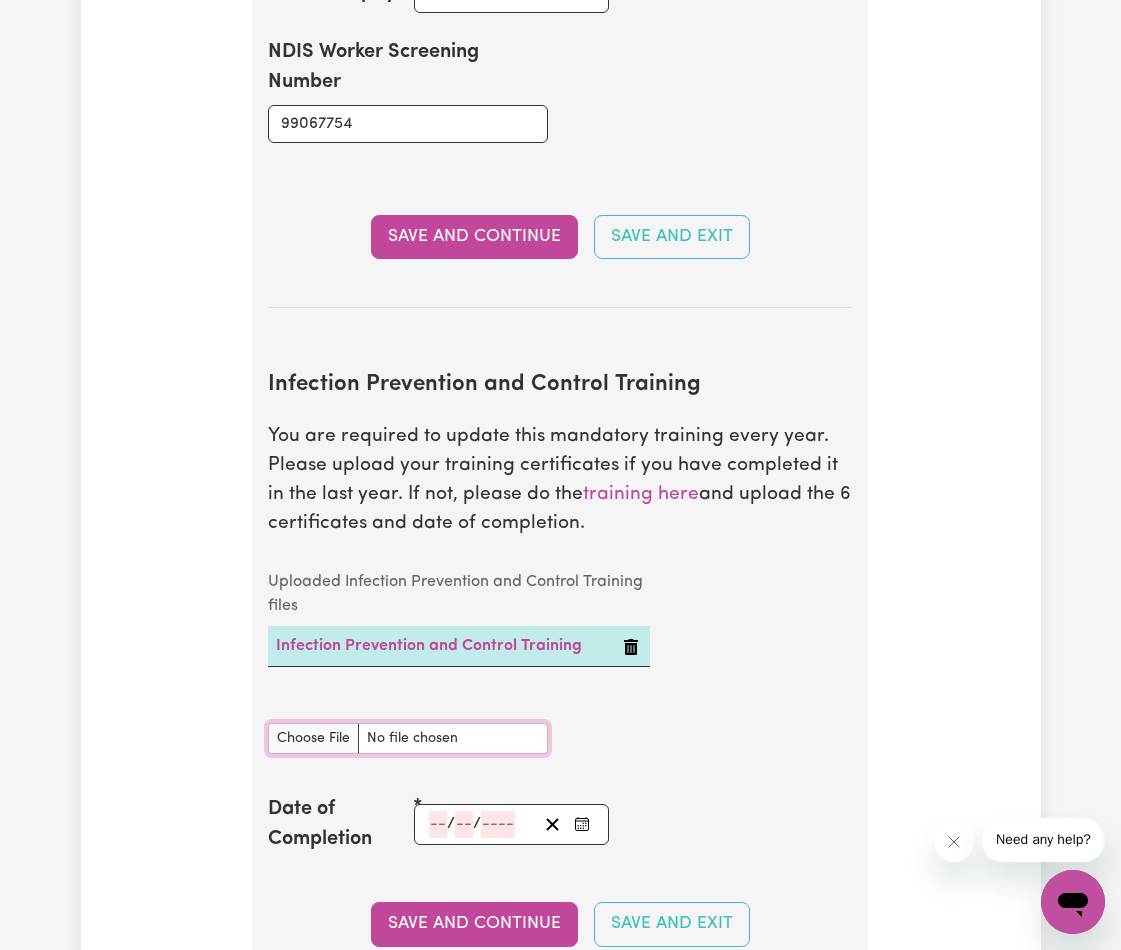 type on "C:\fakepath\2. IC_Hand Hygiene.pdf" 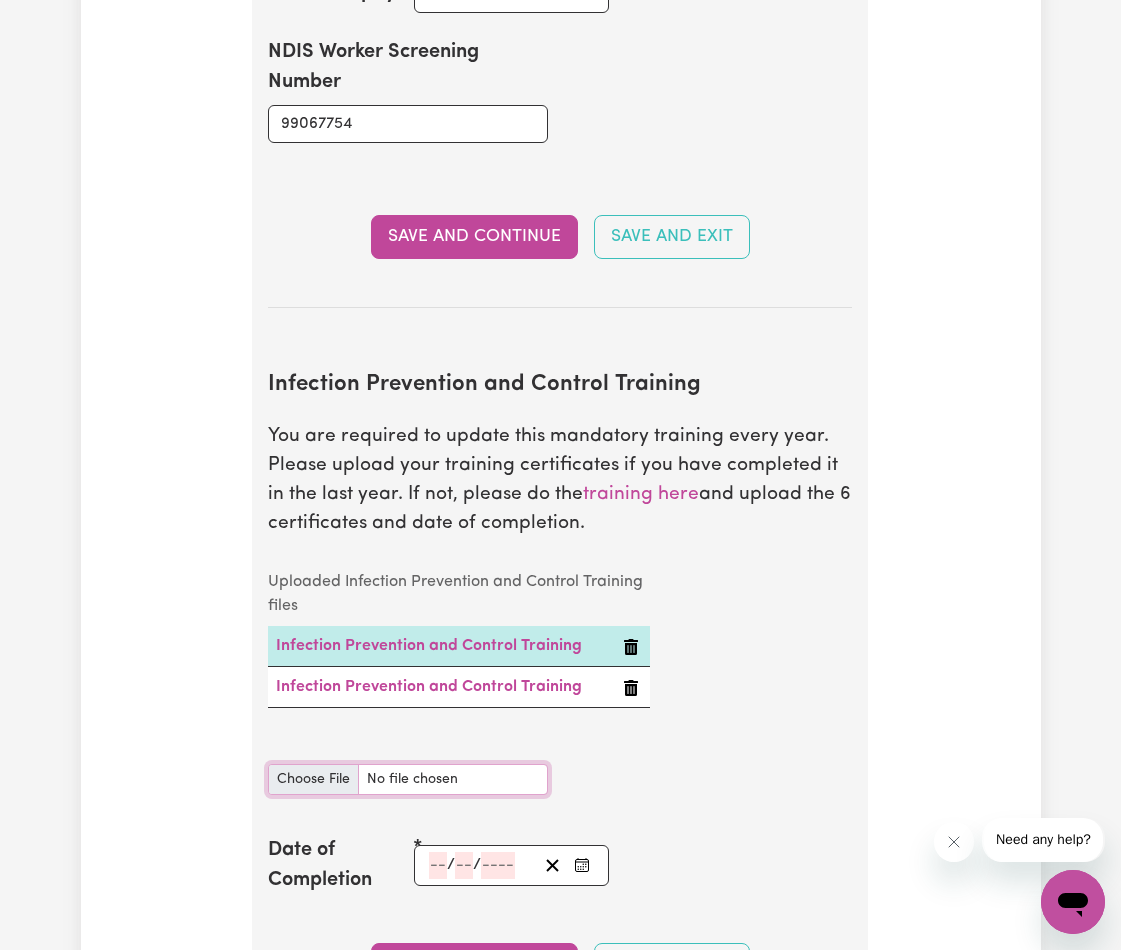 click on "Infection Prevention and Control Training  document" at bounding box center (408, 779) 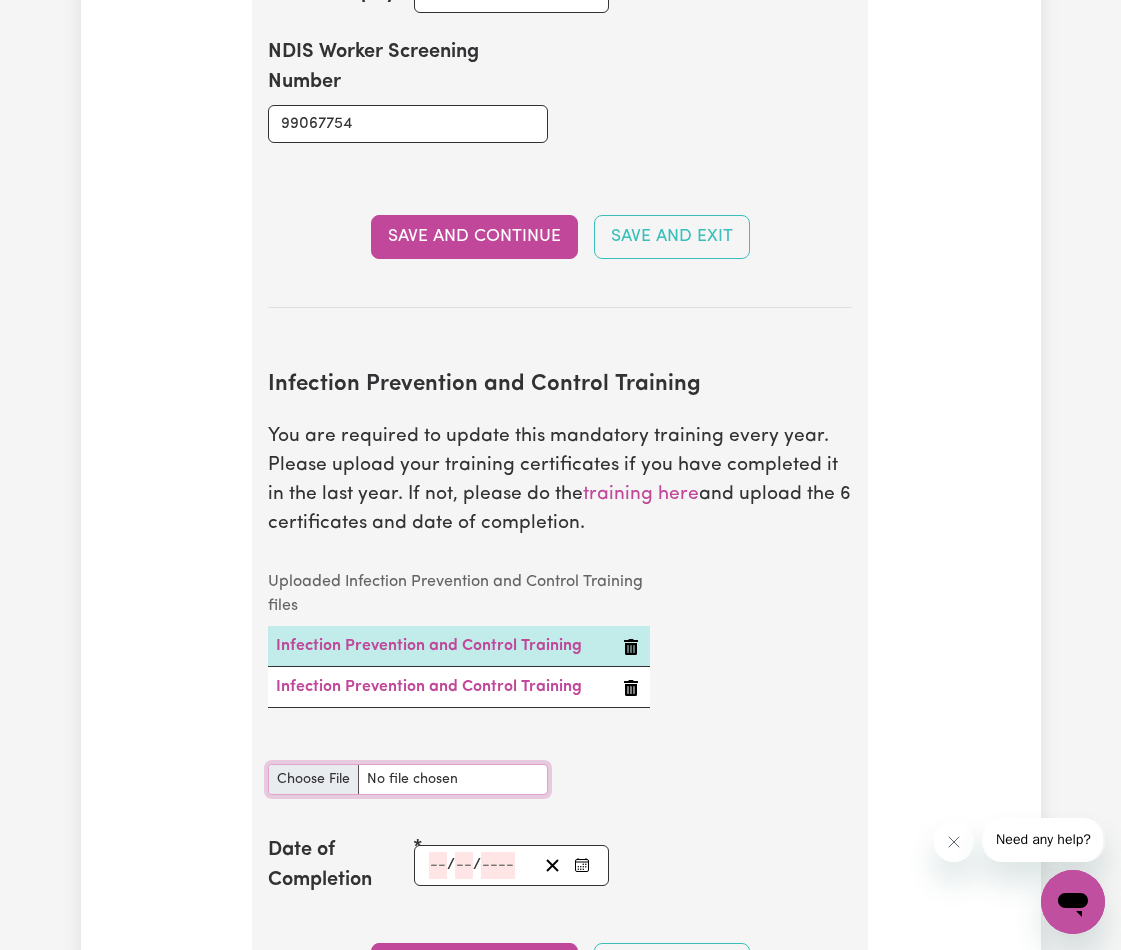 type on "C:\fakepath\3. IC_PPE.pdf" 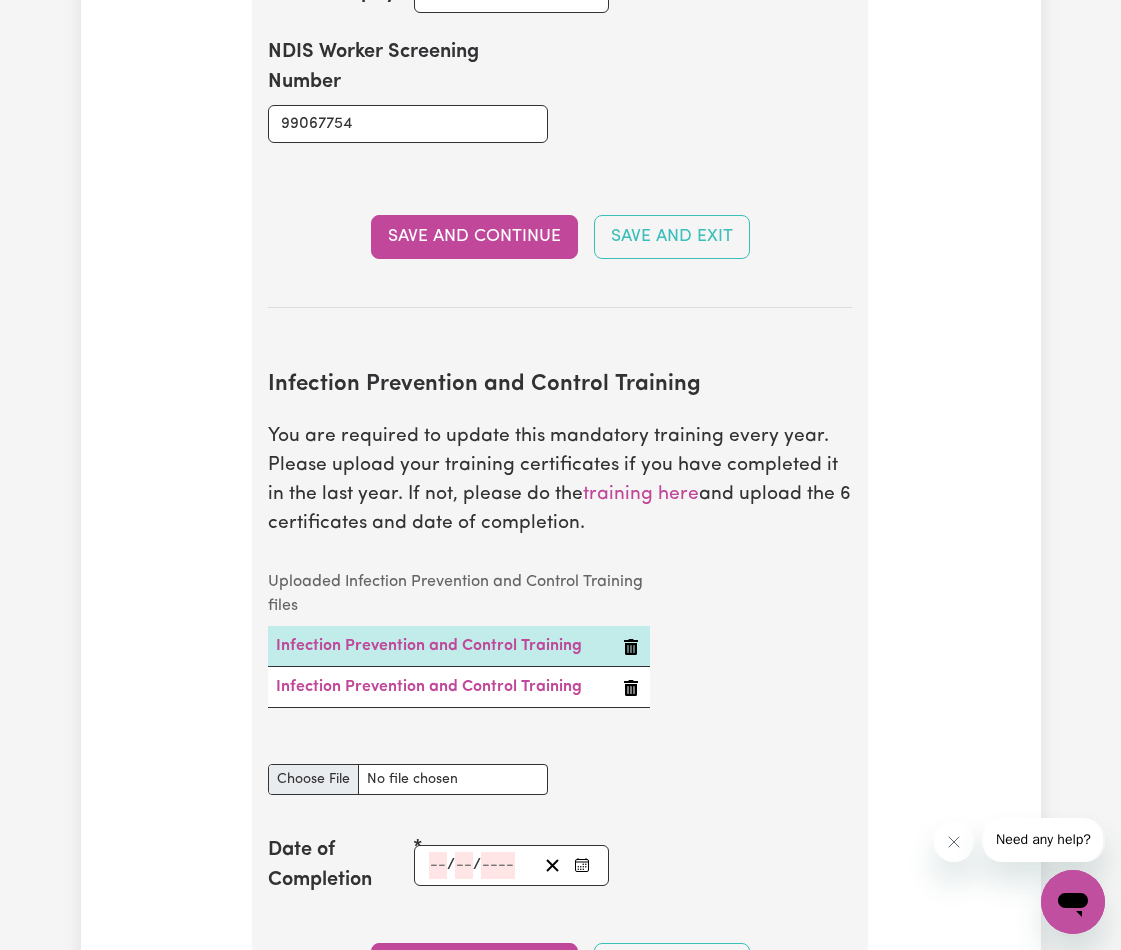 type 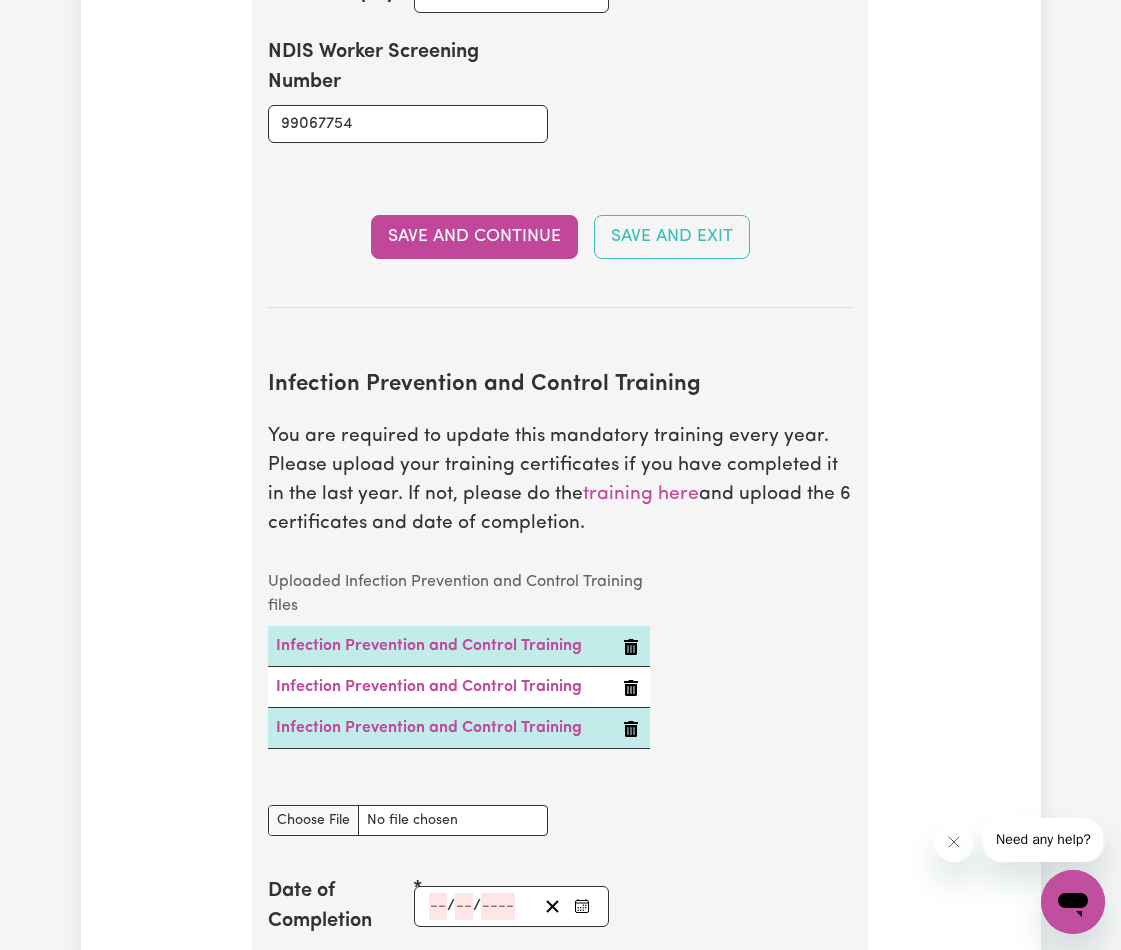 click 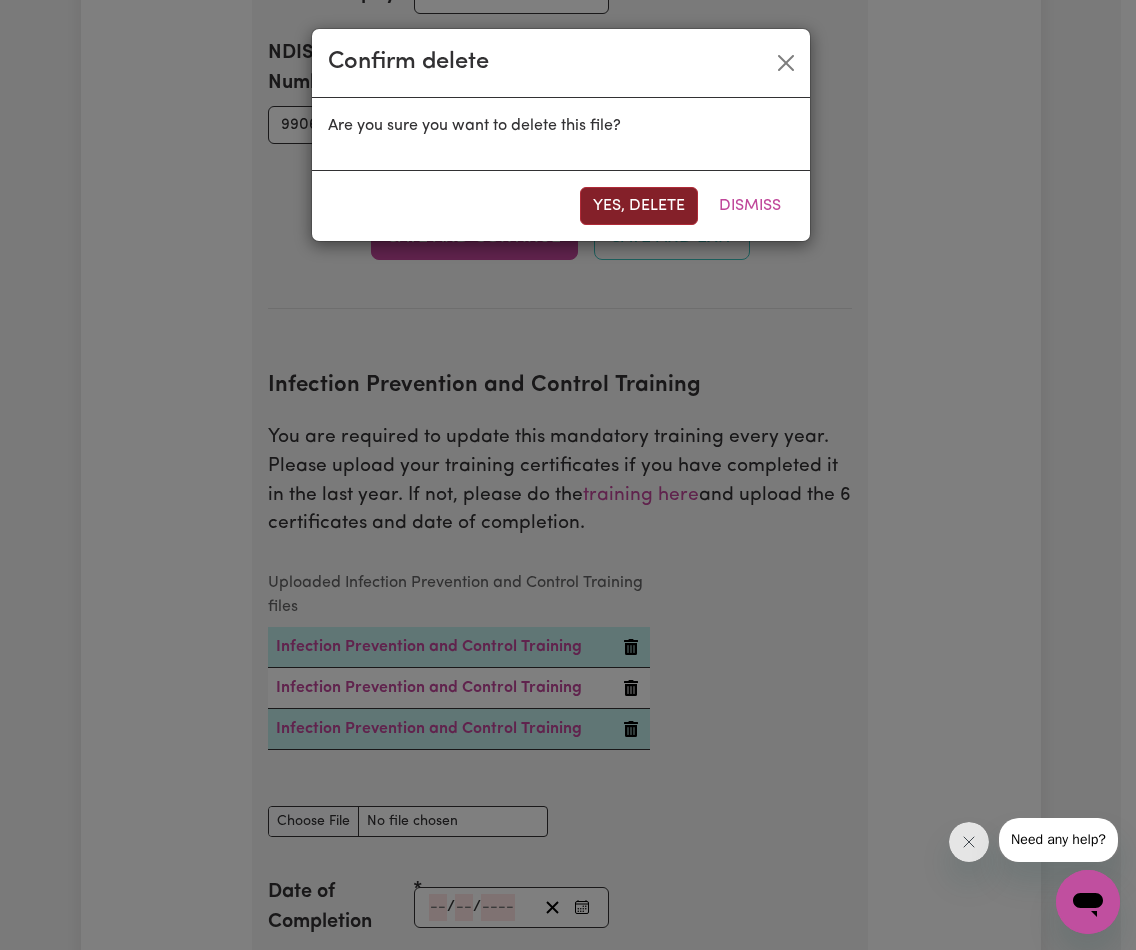 click on "Yes, delete" at bounding box center [639, 206] 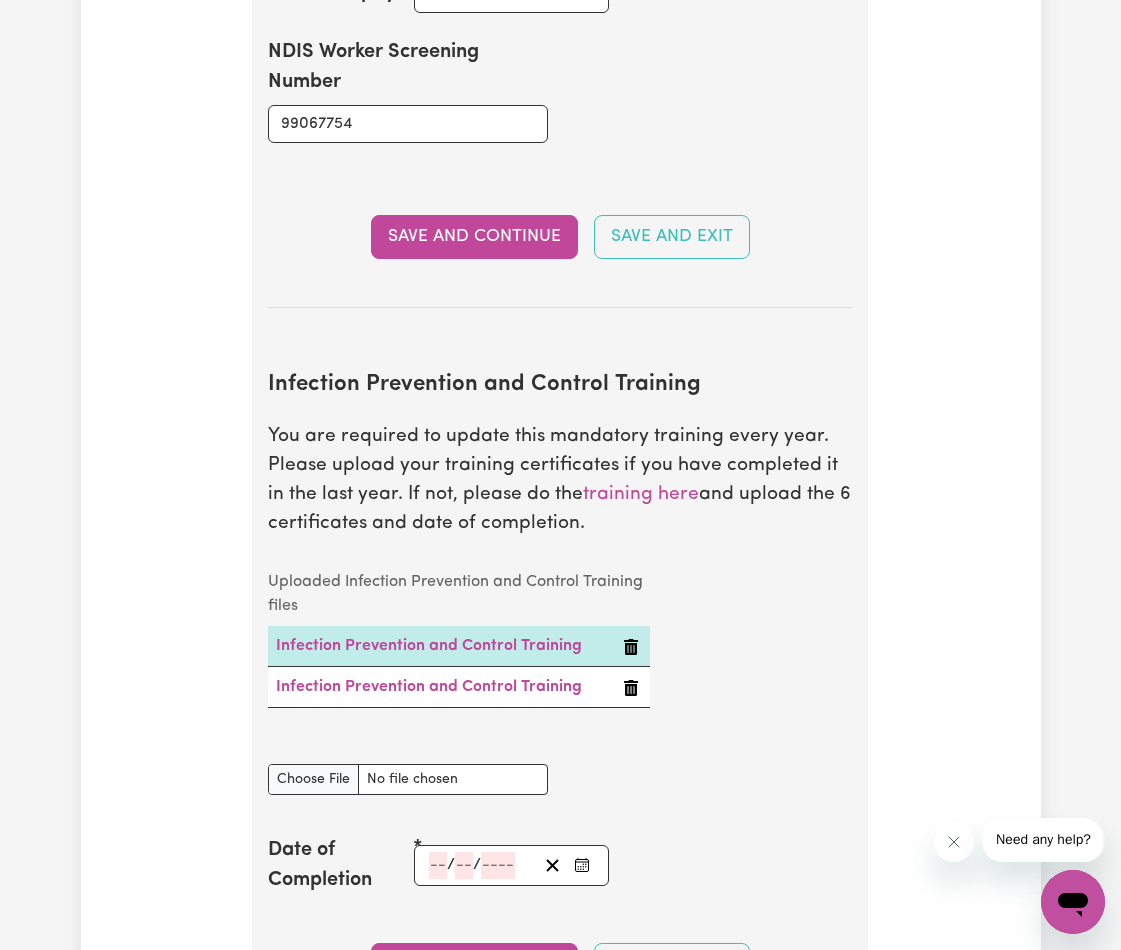 click 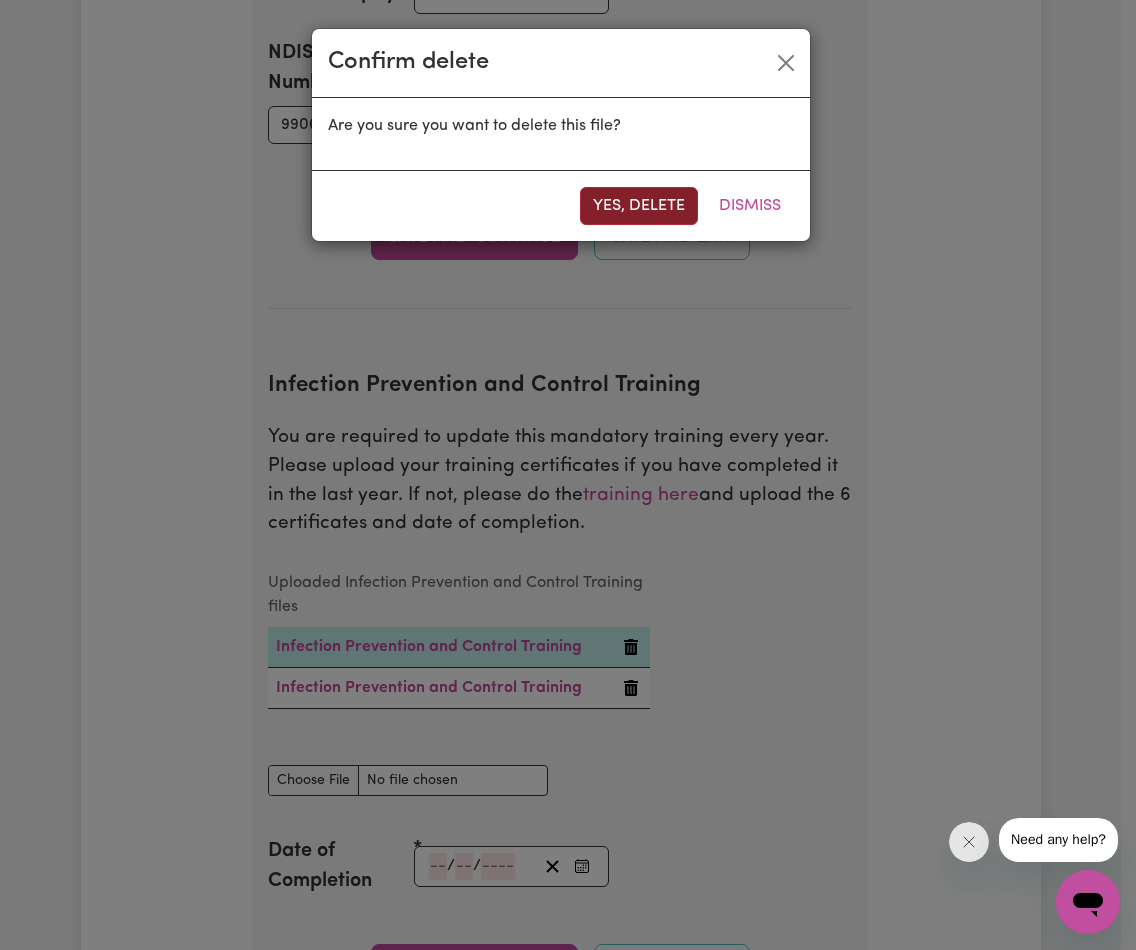 click on "Yes, delete" at bounding box center (639, 206) 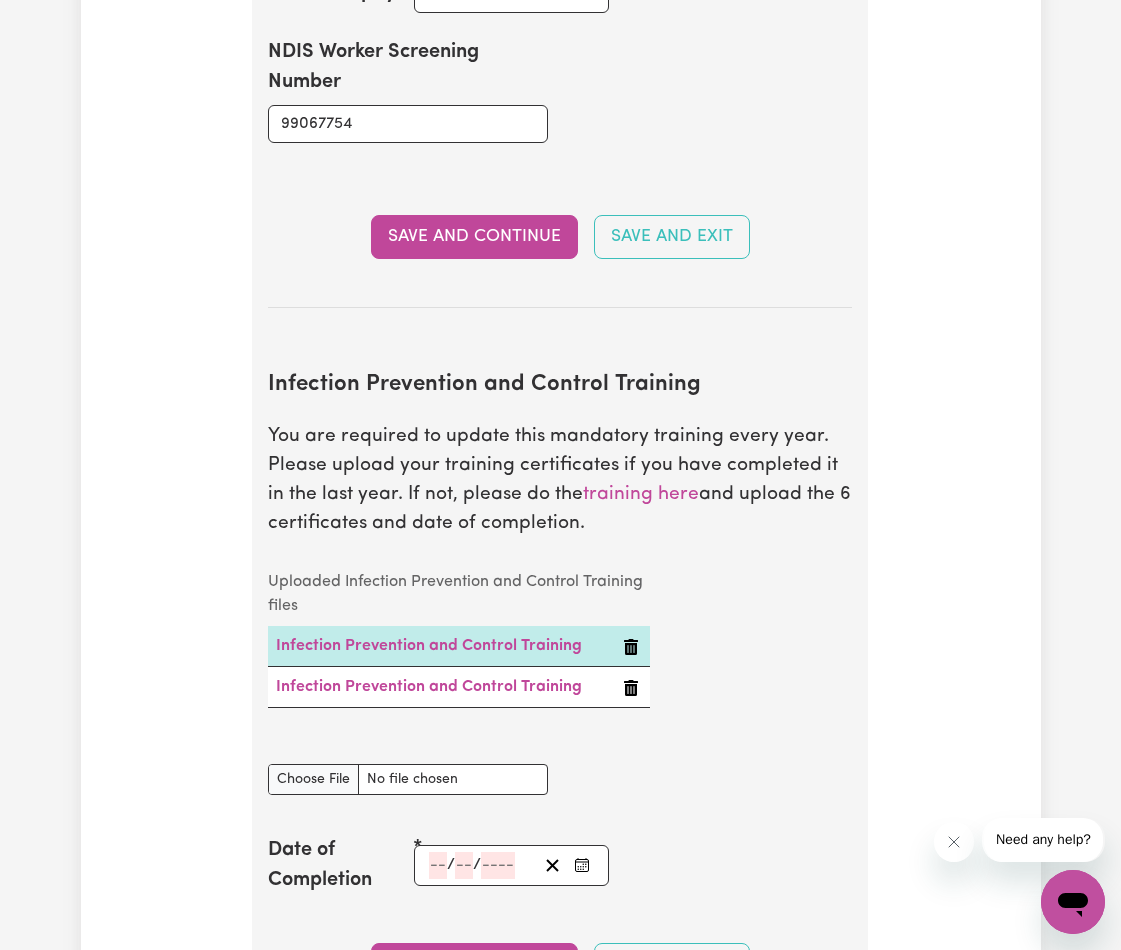 click on "Uploaded Infection Prevention and Control Training files Infection Prevention and Control Training Infection Prevention and Control Training" at bounding box center [458, 651] 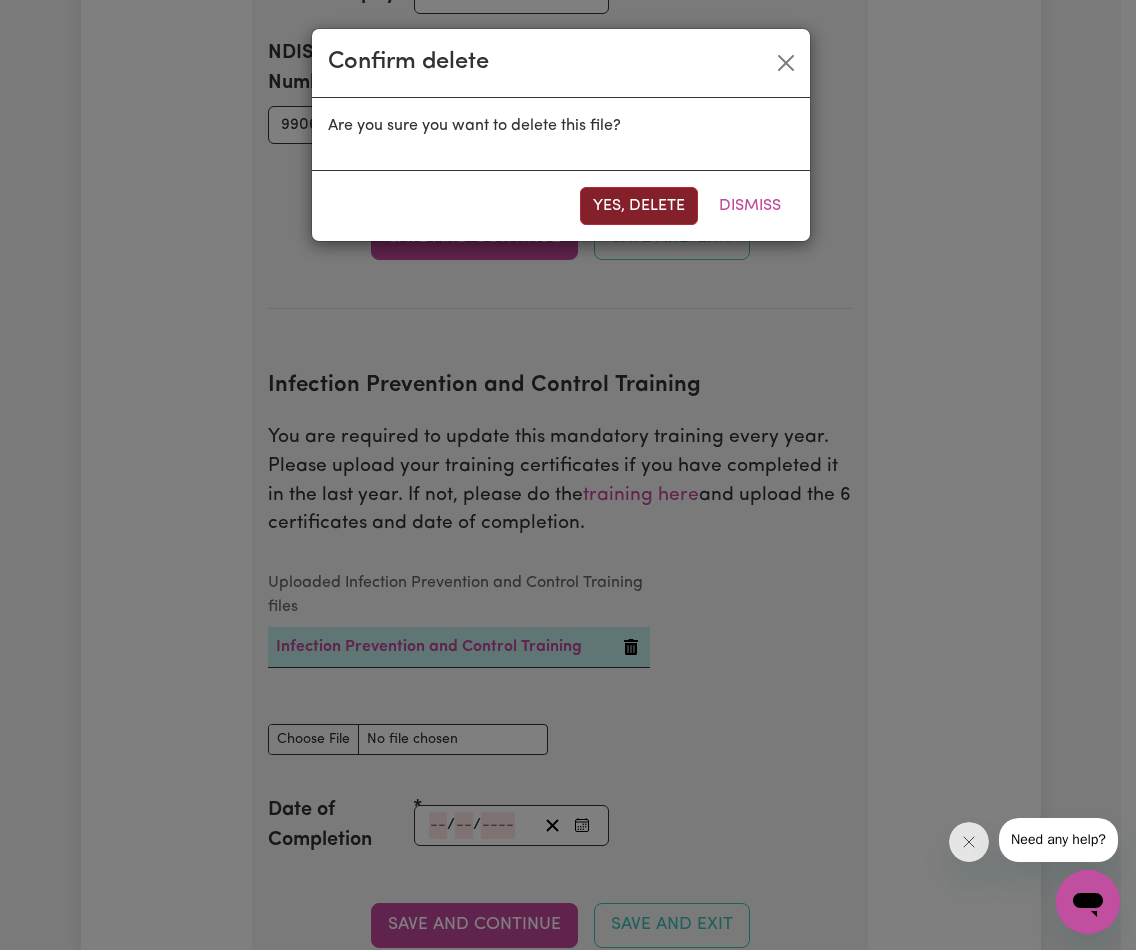 click on "Yes, delete" at bounding box center (639, 206) 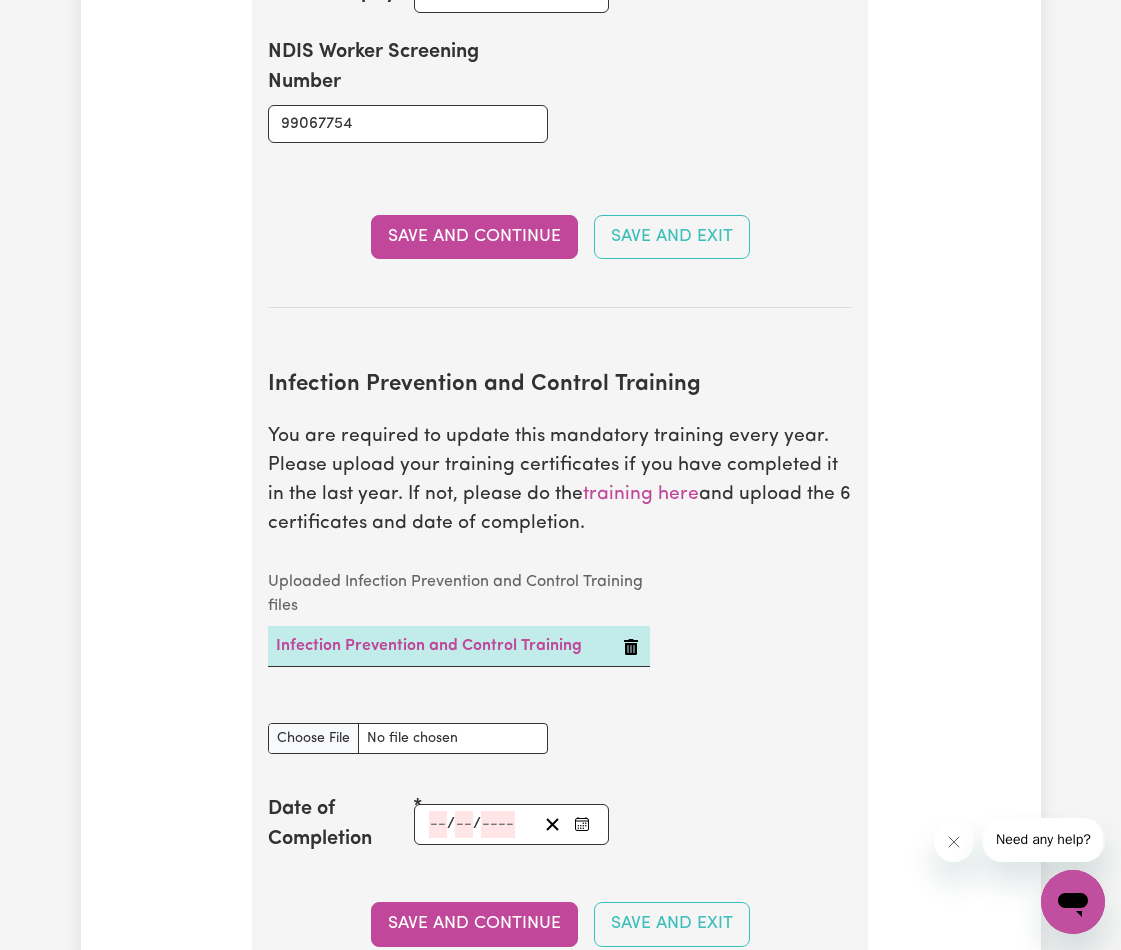 click 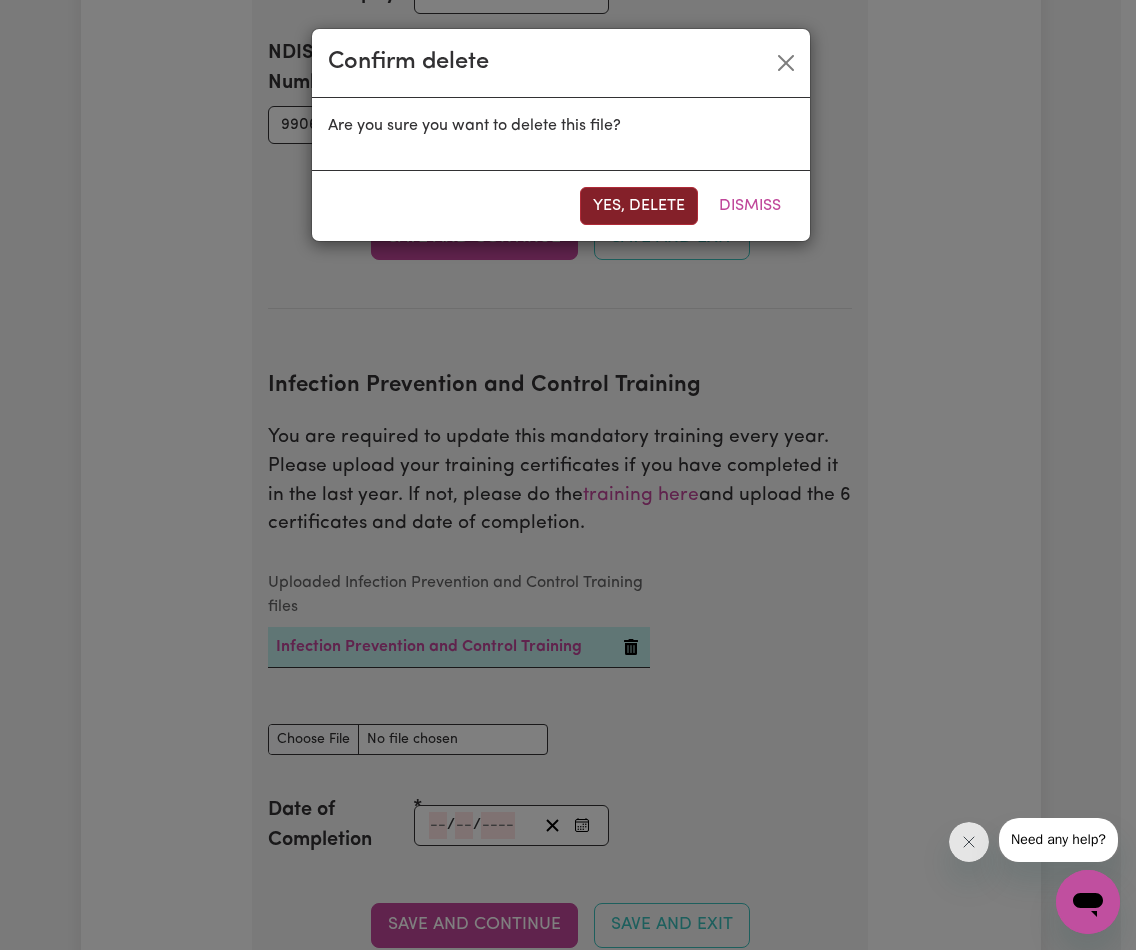click on "Yes, delete" at bounding box center [639, 206] 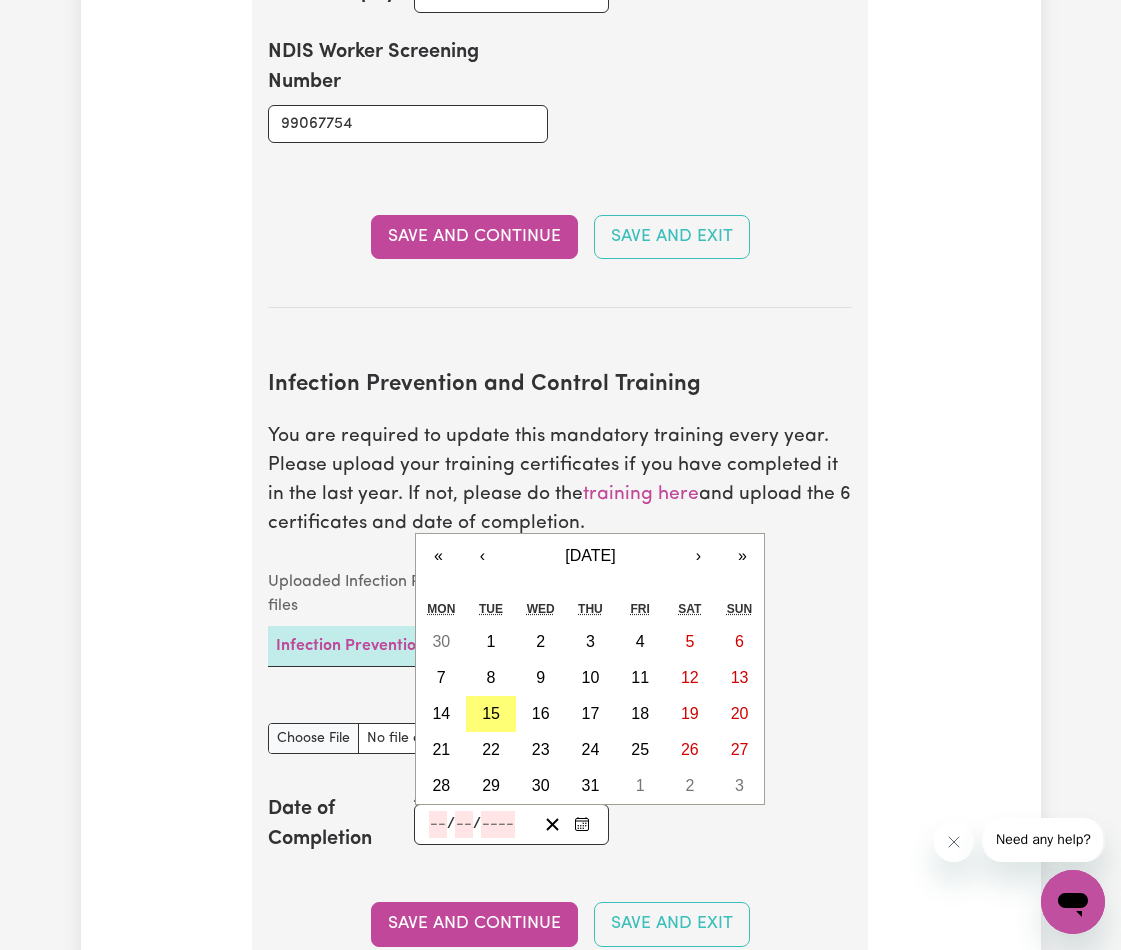 click 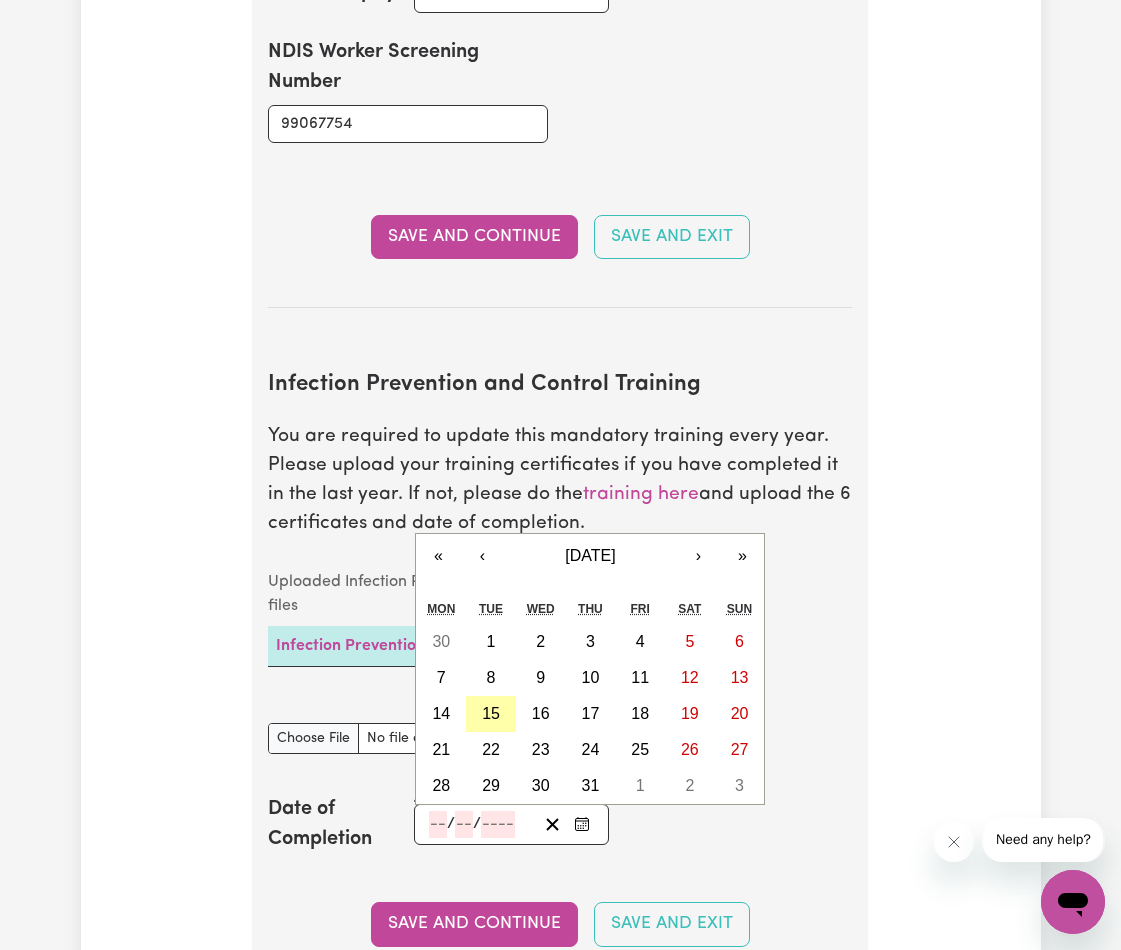 click on "15" at bounding box center (491, 713) 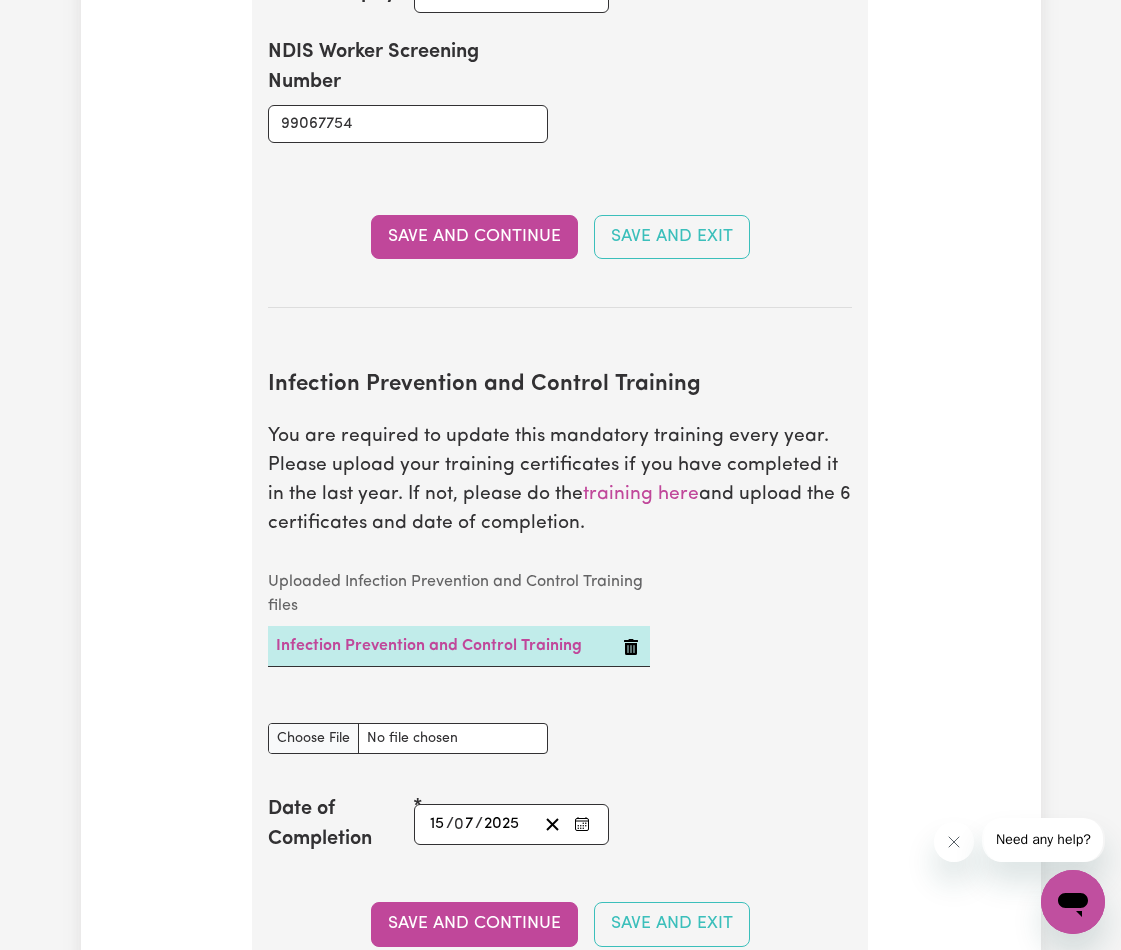 click on "Date of Completion 2025-07-15 15 / 0 7 / 2025 « ‹ July 2025 › » Mon Tue Wed Thu Fri Sat Sun 30 1 2 3 4 5 6 7 8 9 10 11 12 13 14 15 16 17 18 19 20 21 22 23 24 25 26 27 28 29 30 31 1 2 3" at bounding box center [560, 824] 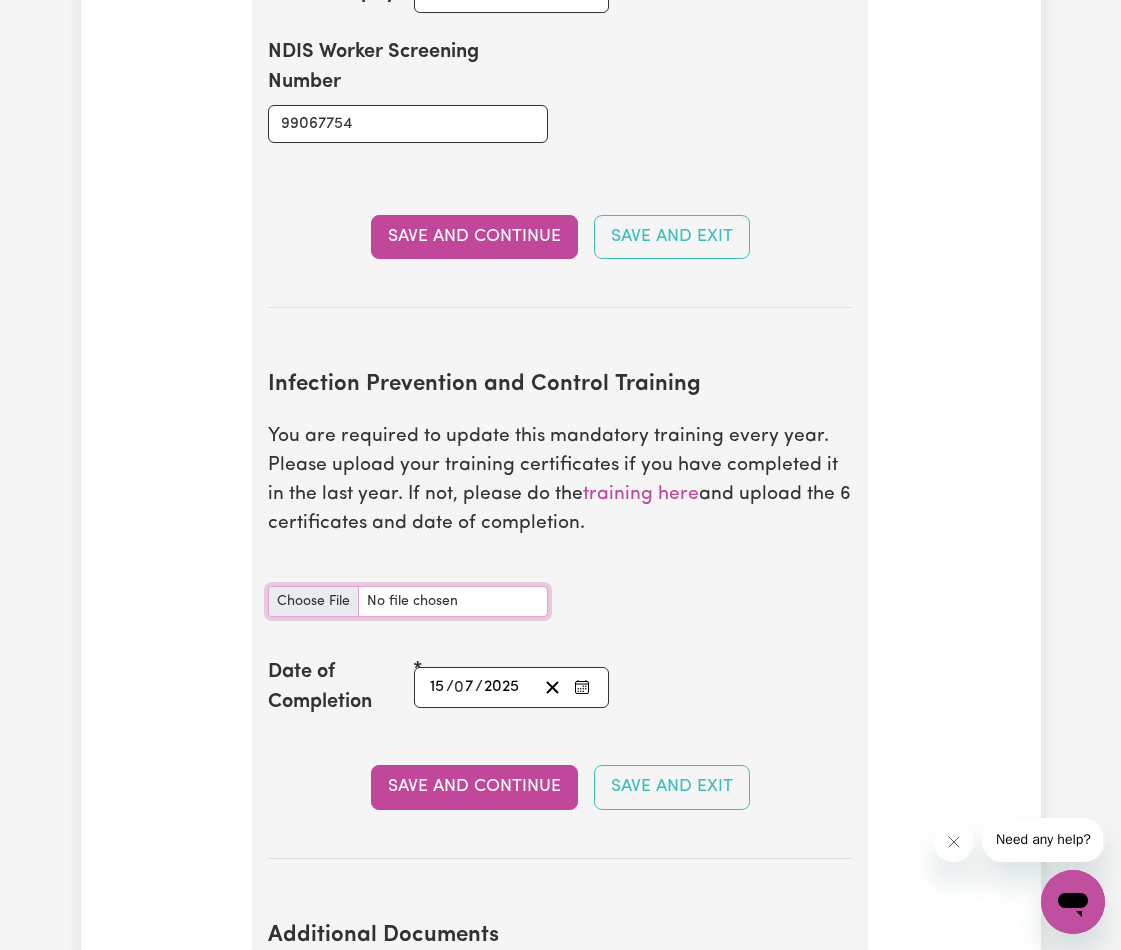 click on "Infection Prevention and Control Training  document" at bounding box center [408, 601] 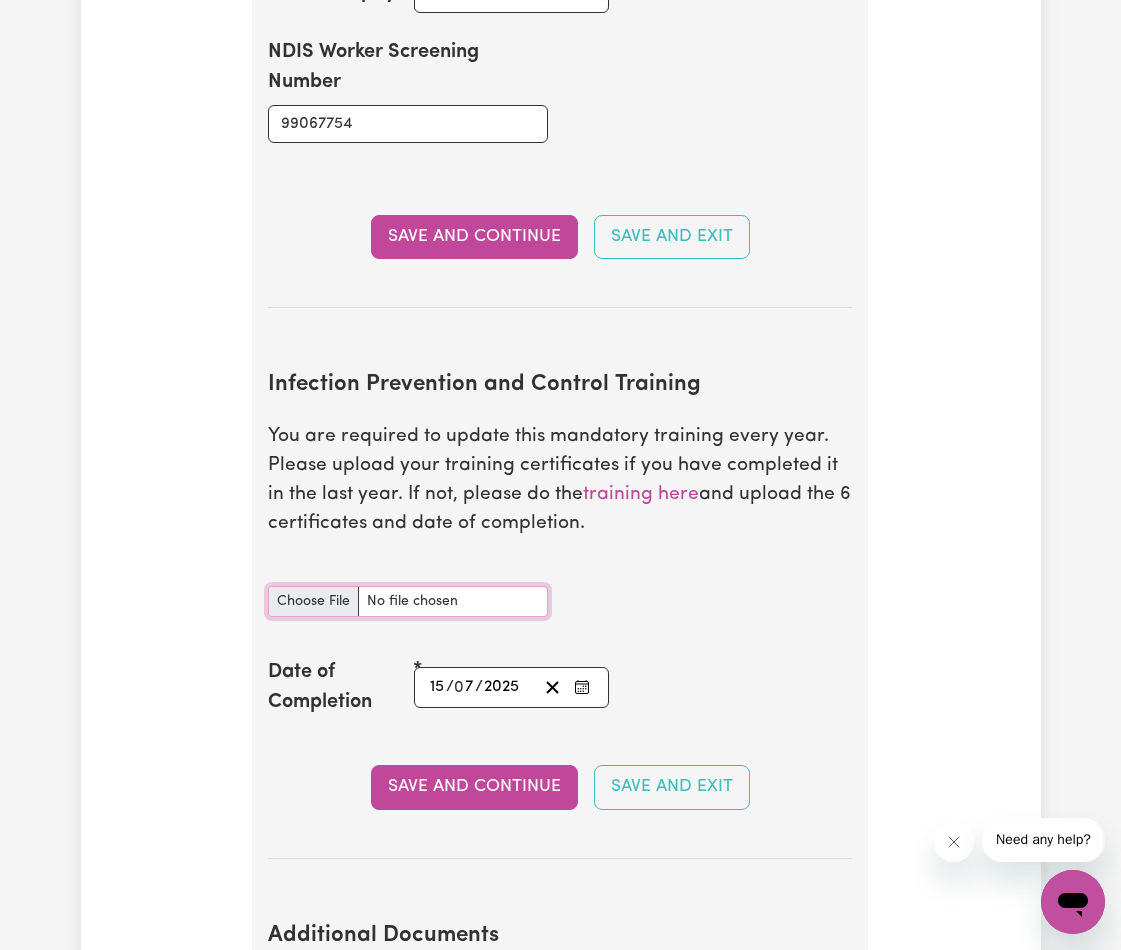 type on "C:\fakepath\Infection Control Training.pdf" 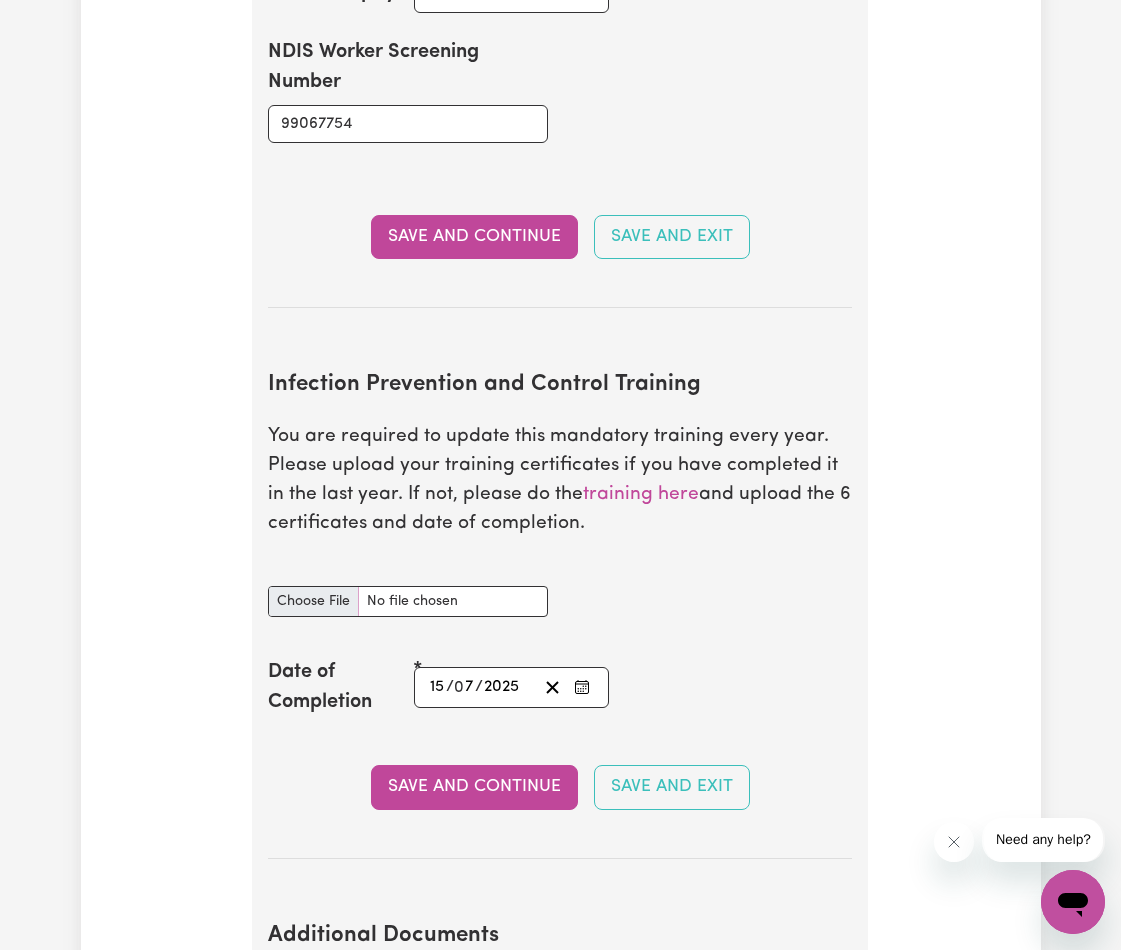 type 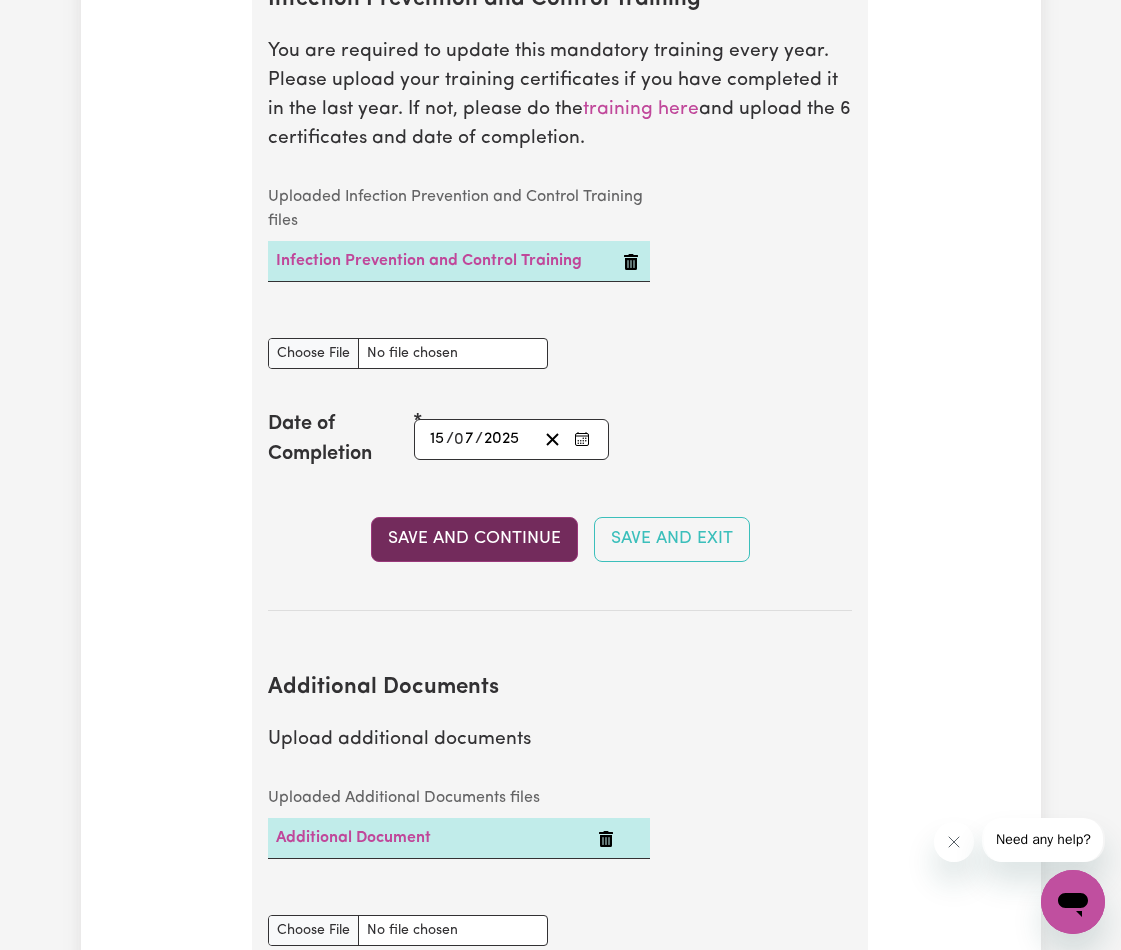 click on "Save and Continue" at bounding box center [474, 539] 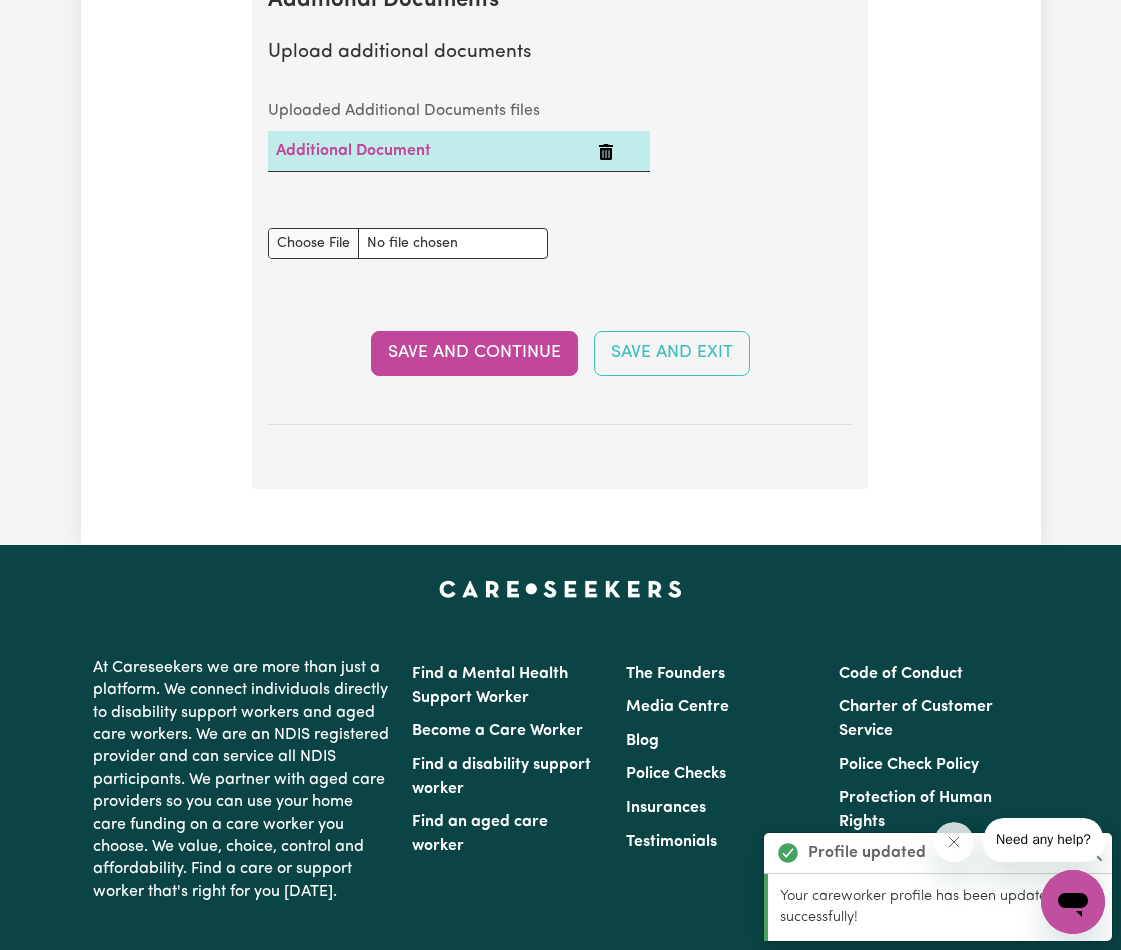 scroll, scrollTop: 4113, scrollLeft: 0, axis: vertical 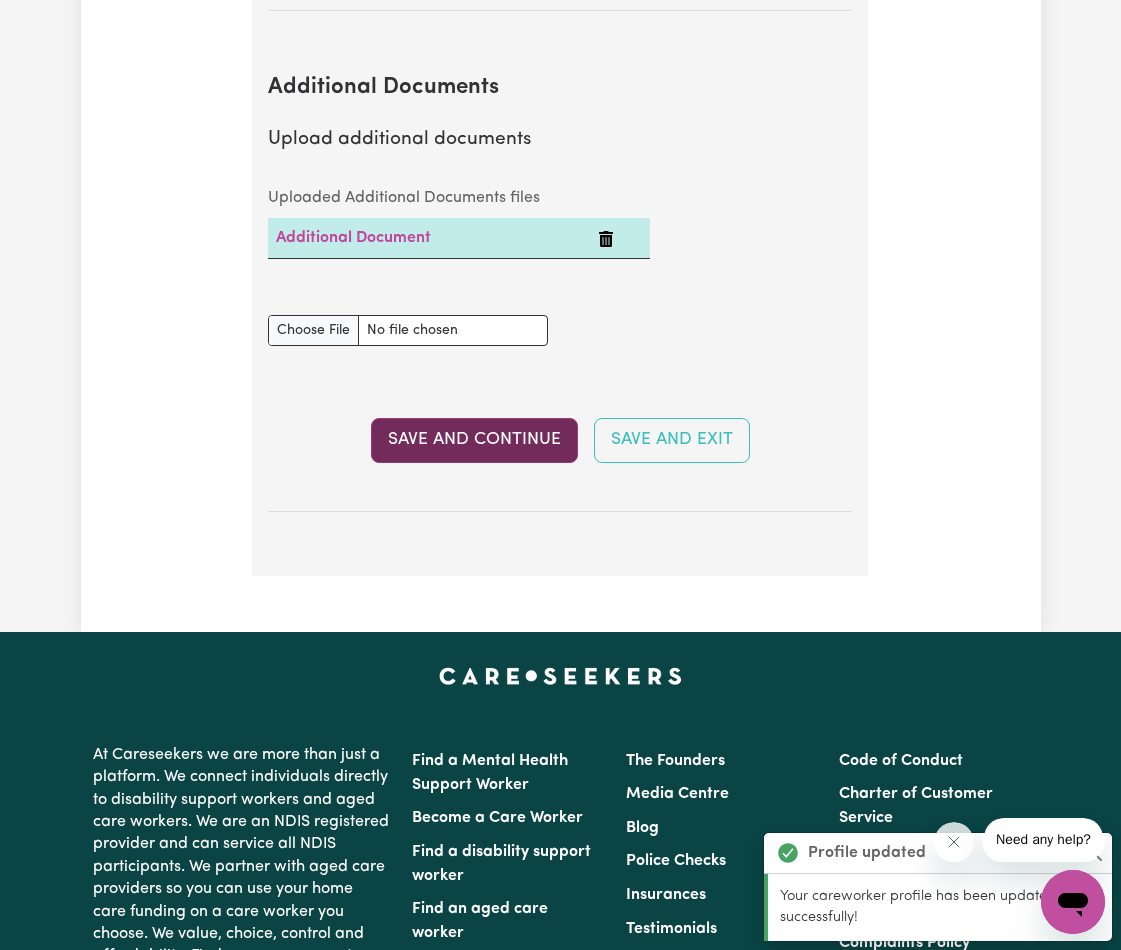 click on "Save and Continue" at bounding box center [474, 440] 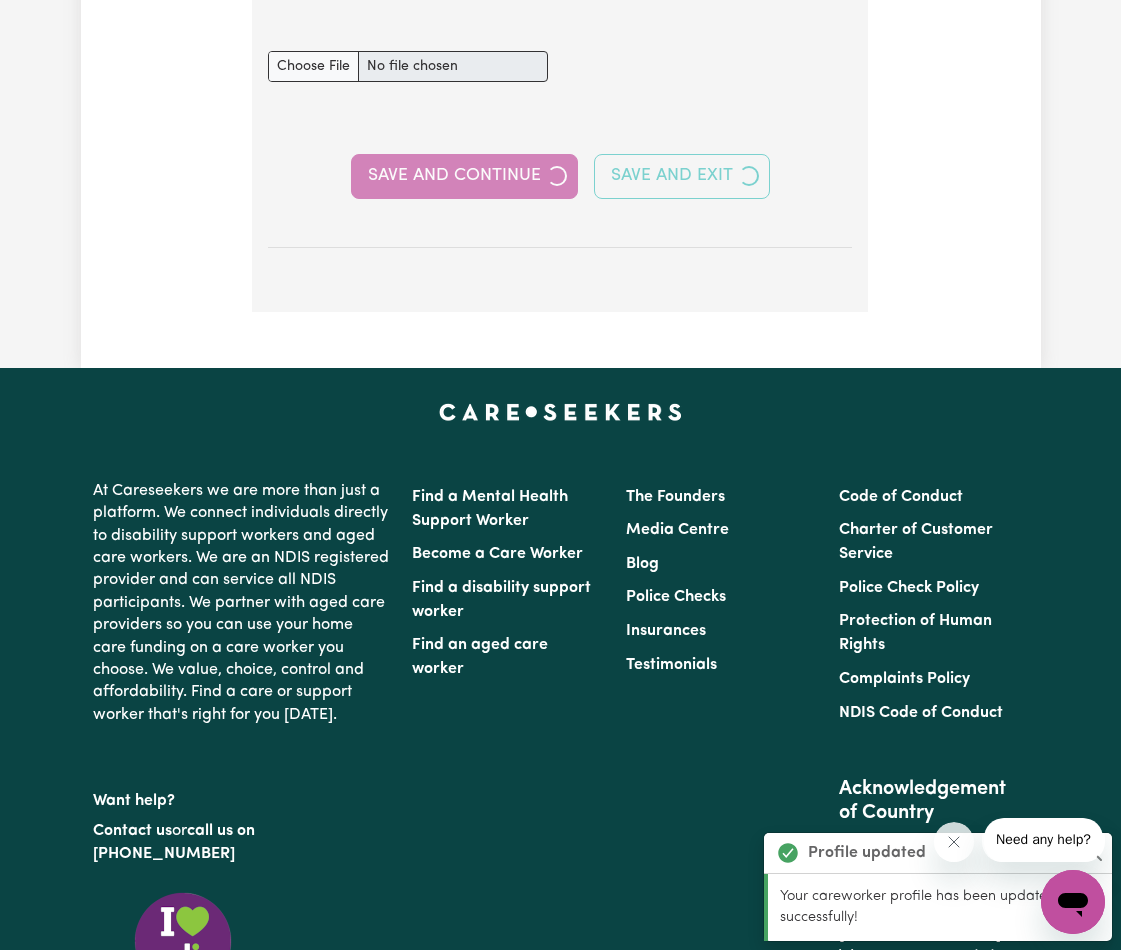 select on "2025" 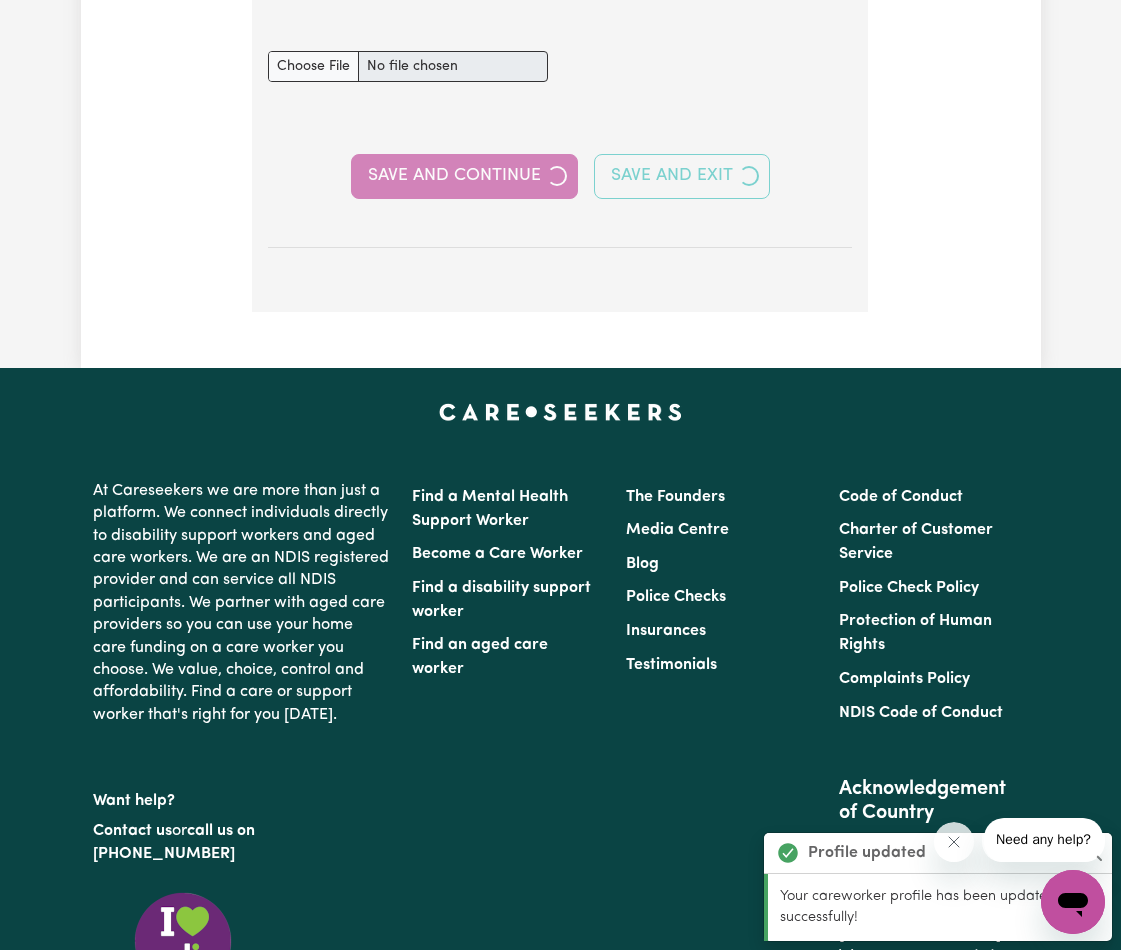 select on "2020" 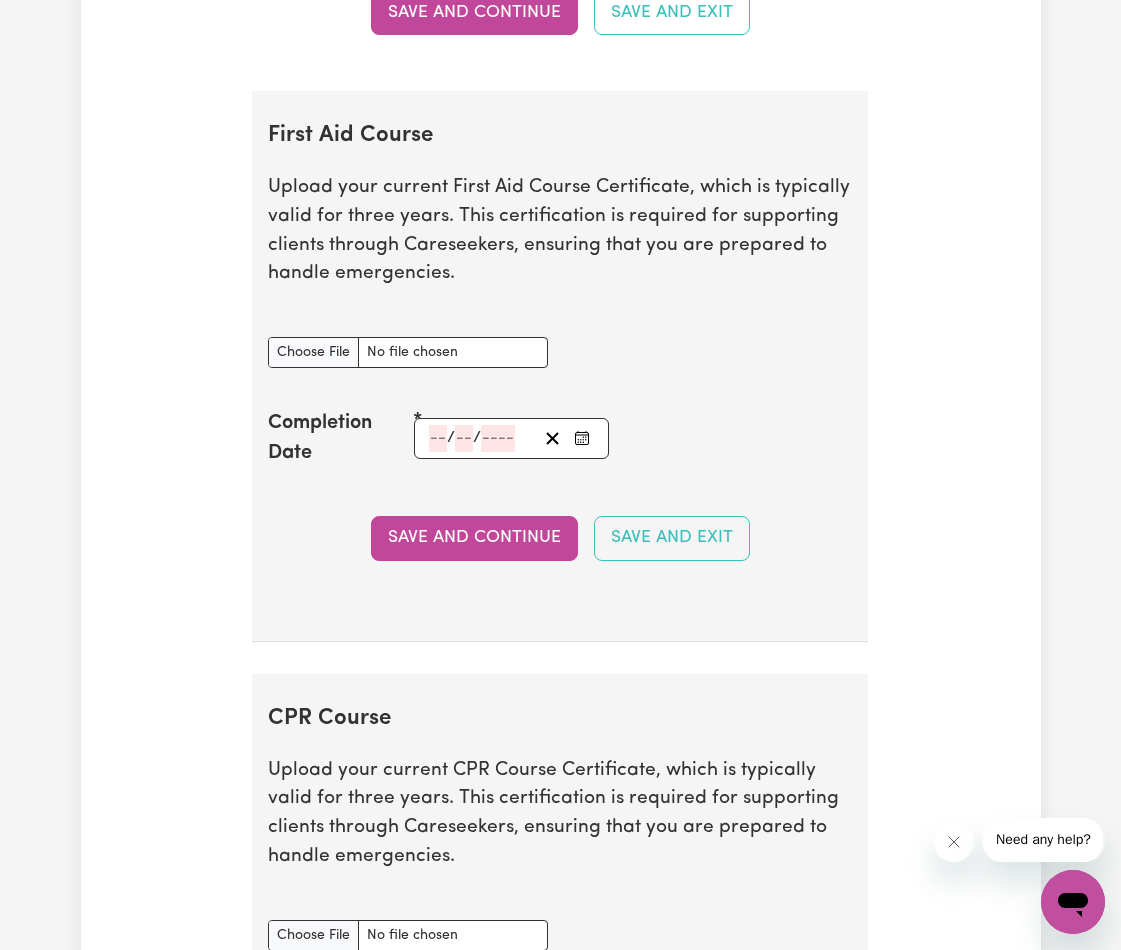 scroll, scrollTop: 4823, scrollLeft: 0, axis: vertical 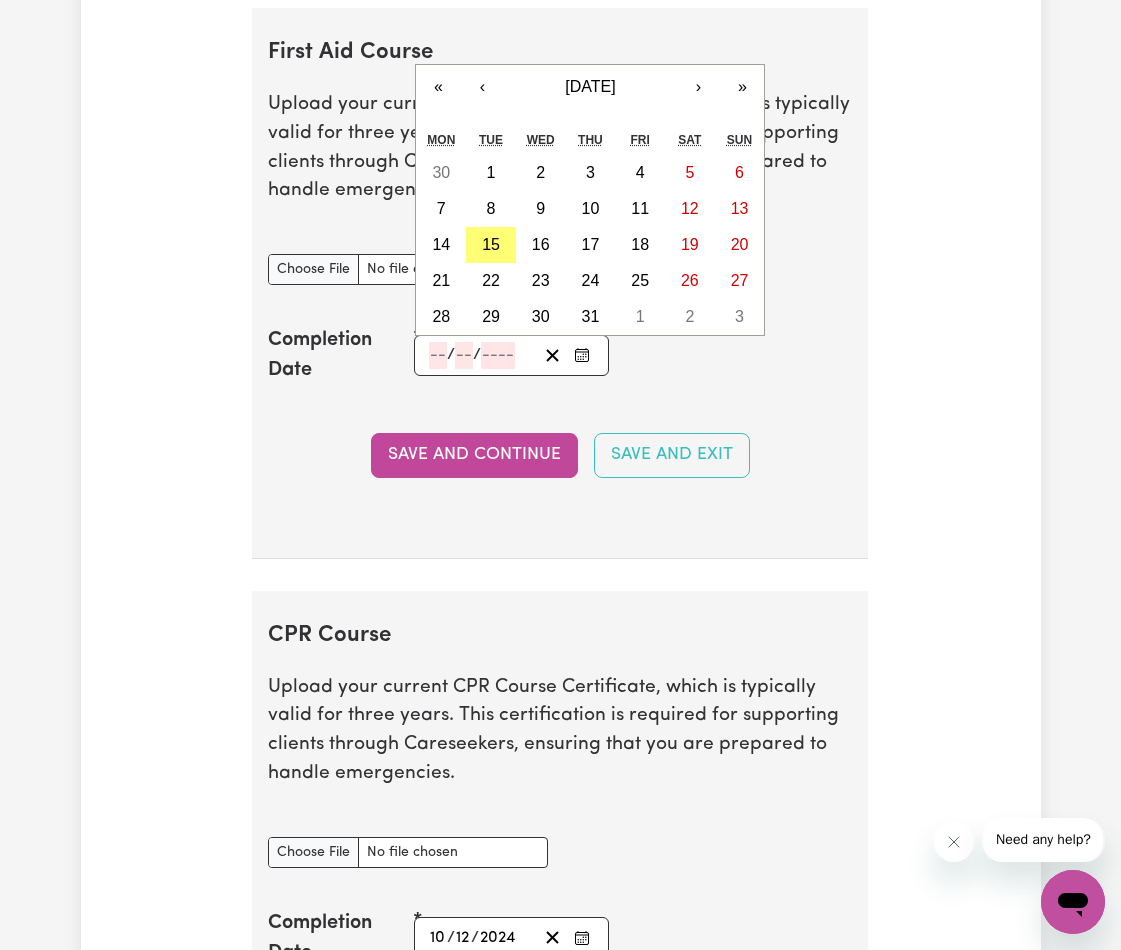 click 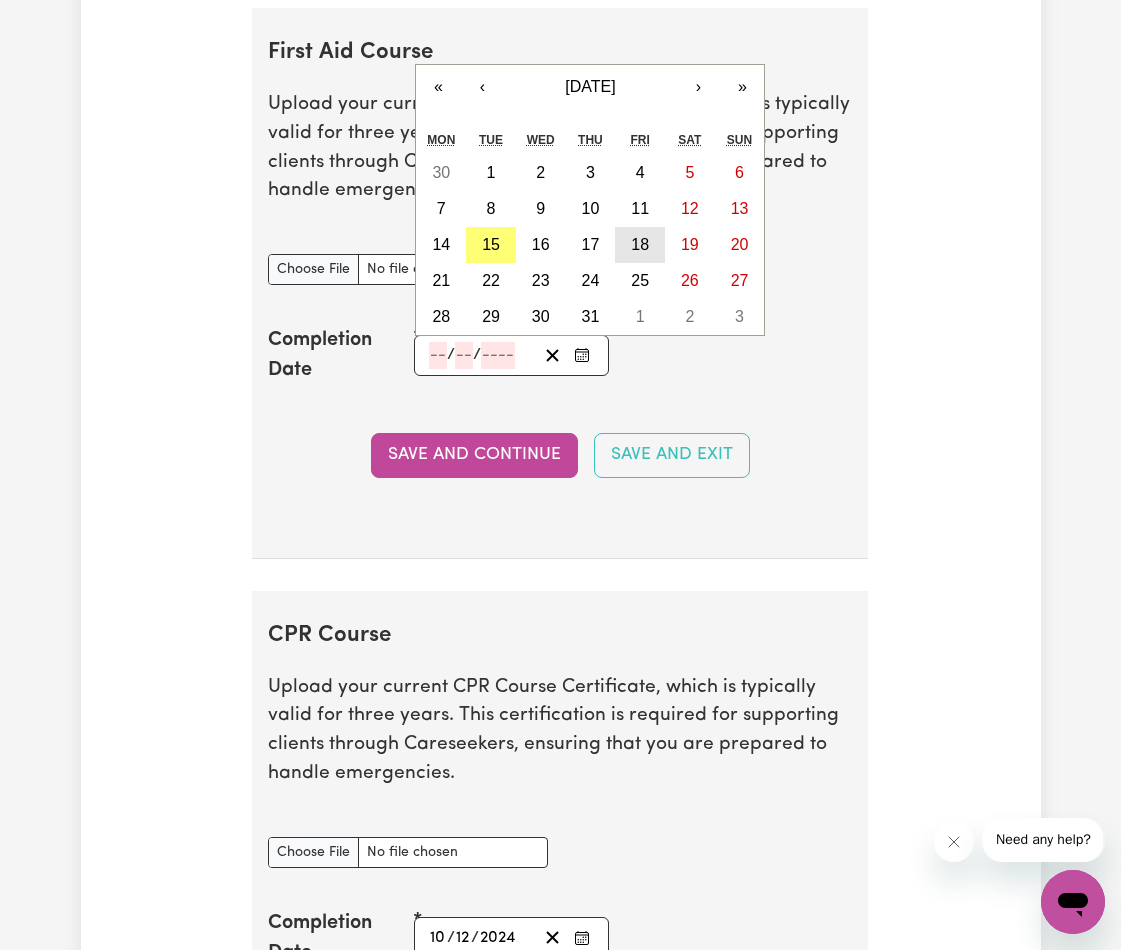 click on "18" at bounding box center [640, 244] 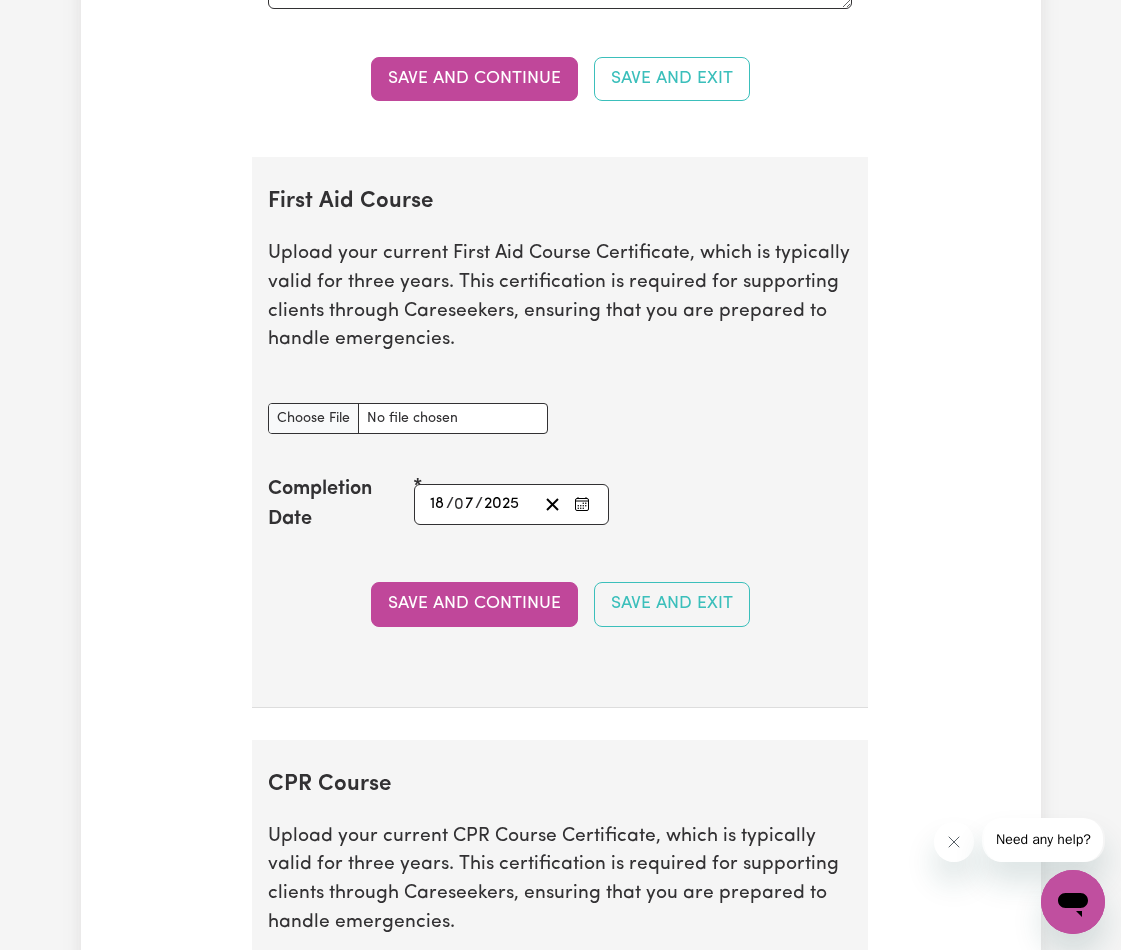 scroll, scrollTop: 4675, scrollLeft: 0, axis: vertical 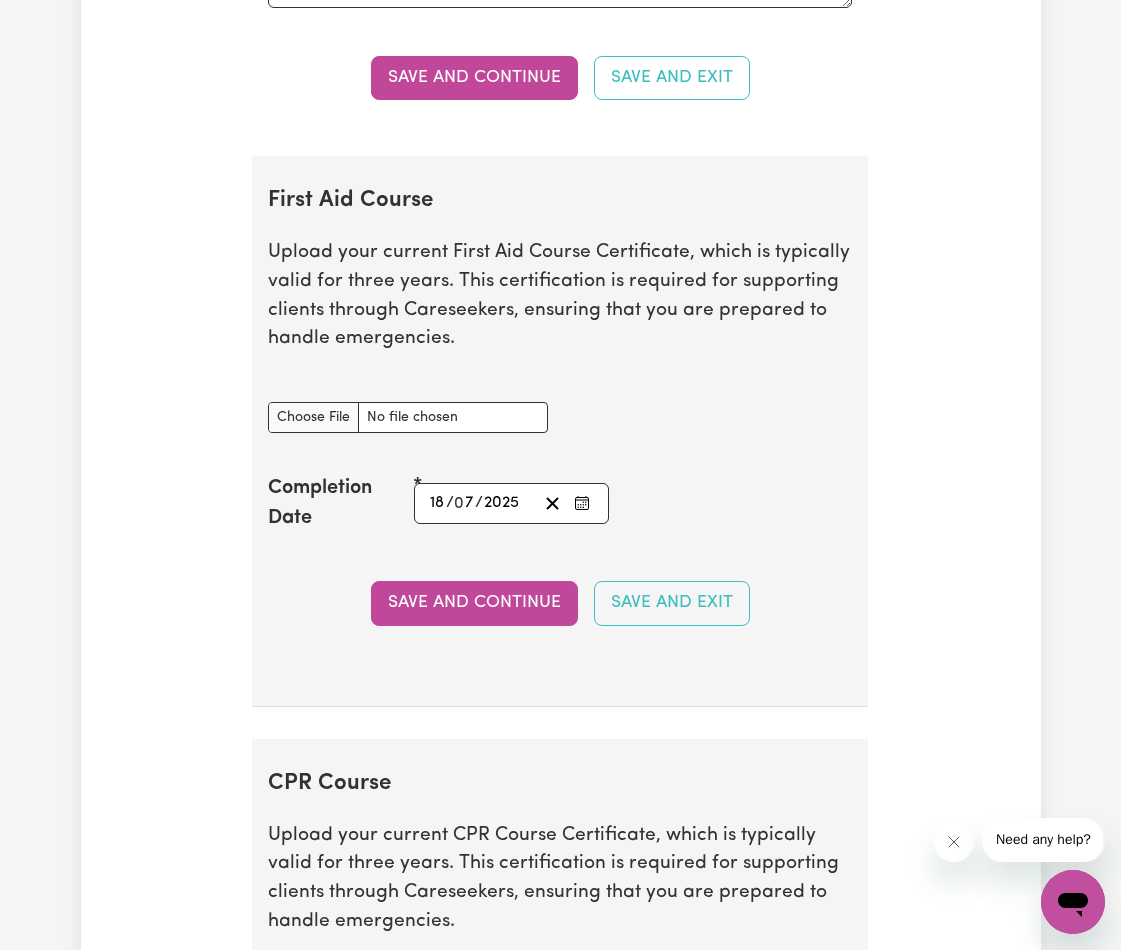 click on "Save and Continue" at bounding box center [474, 603] 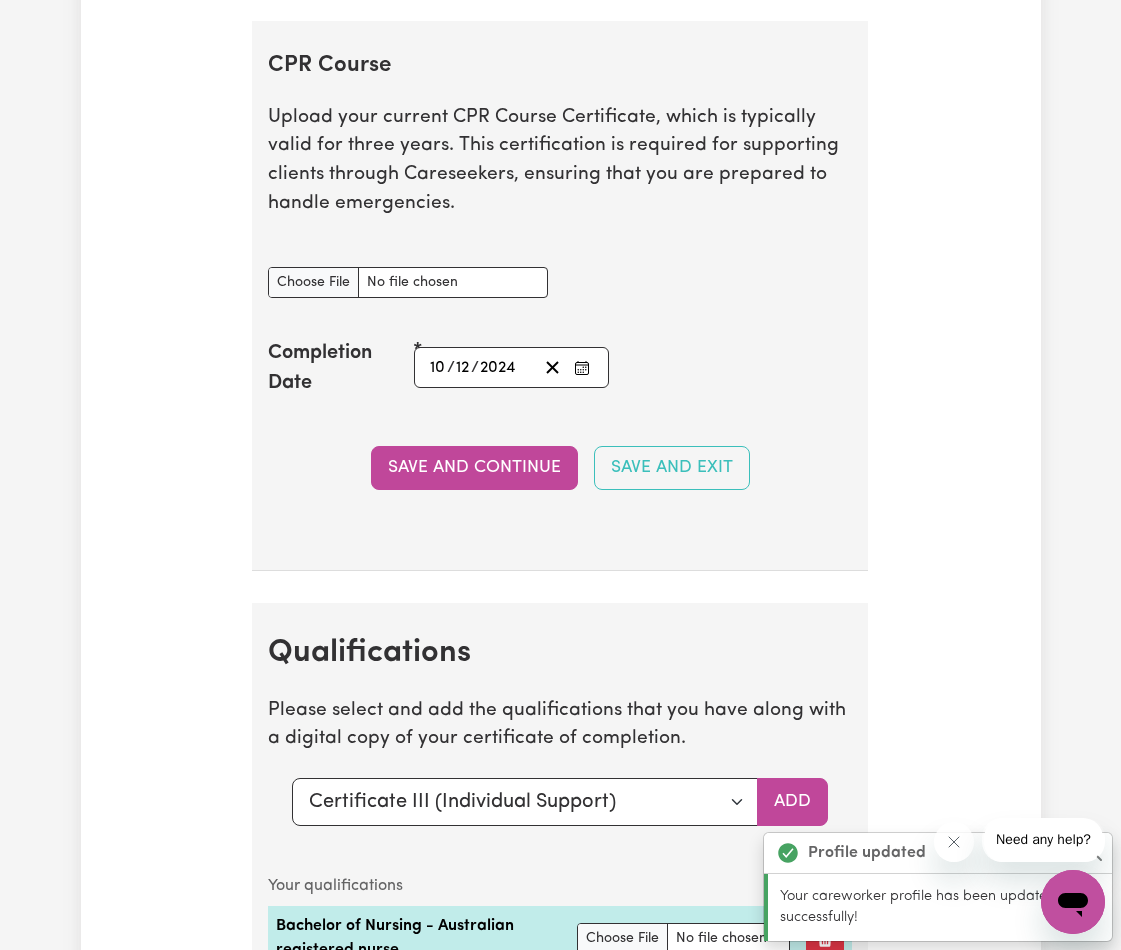scroll, scrollTop: 5436, scrollLeft: 0, axis: vertical 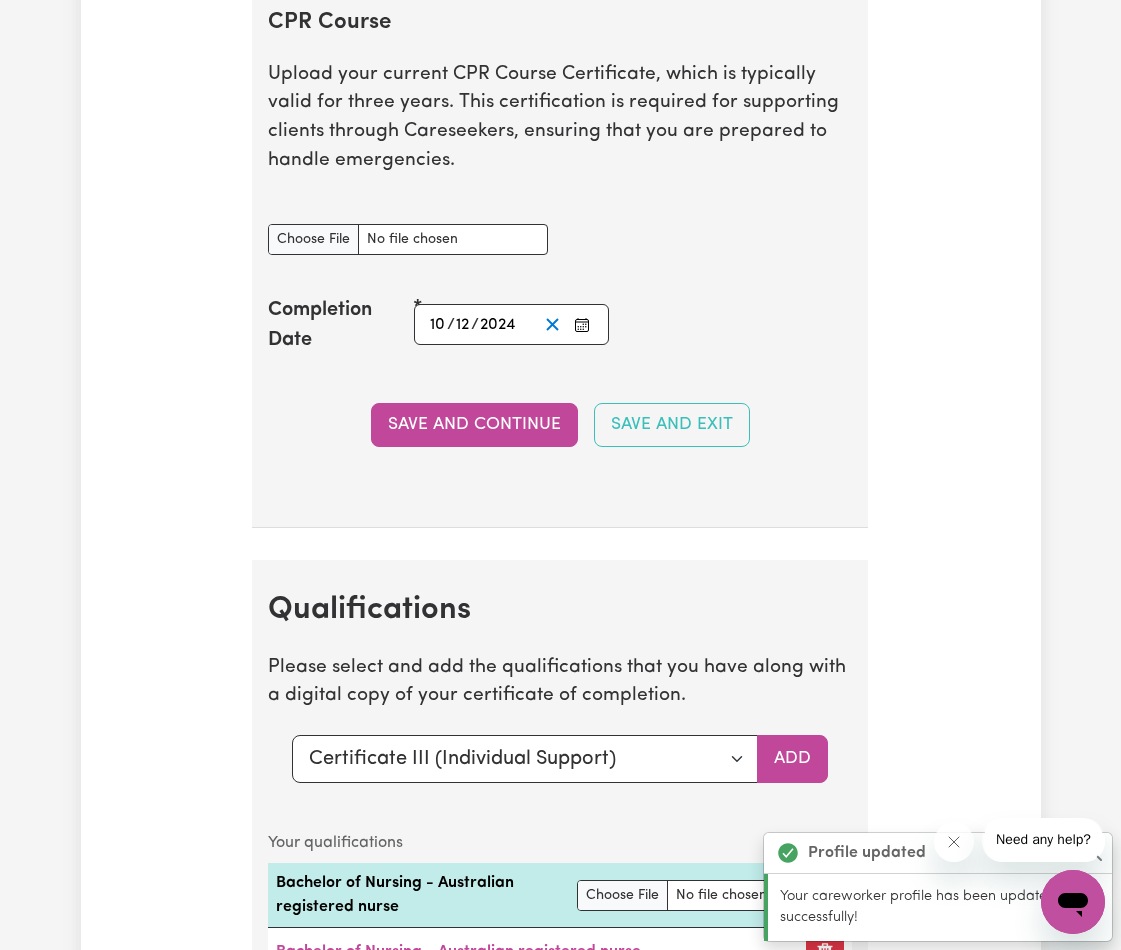 click 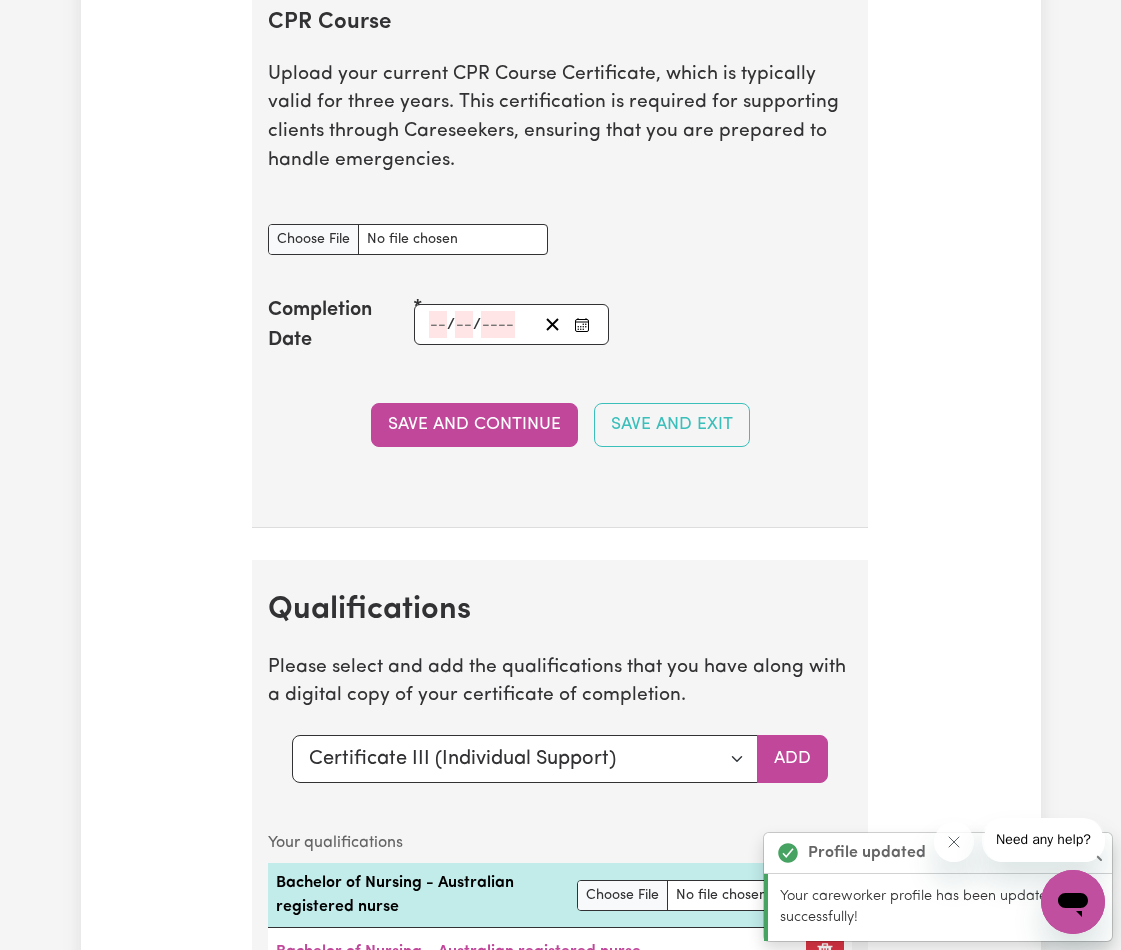 click 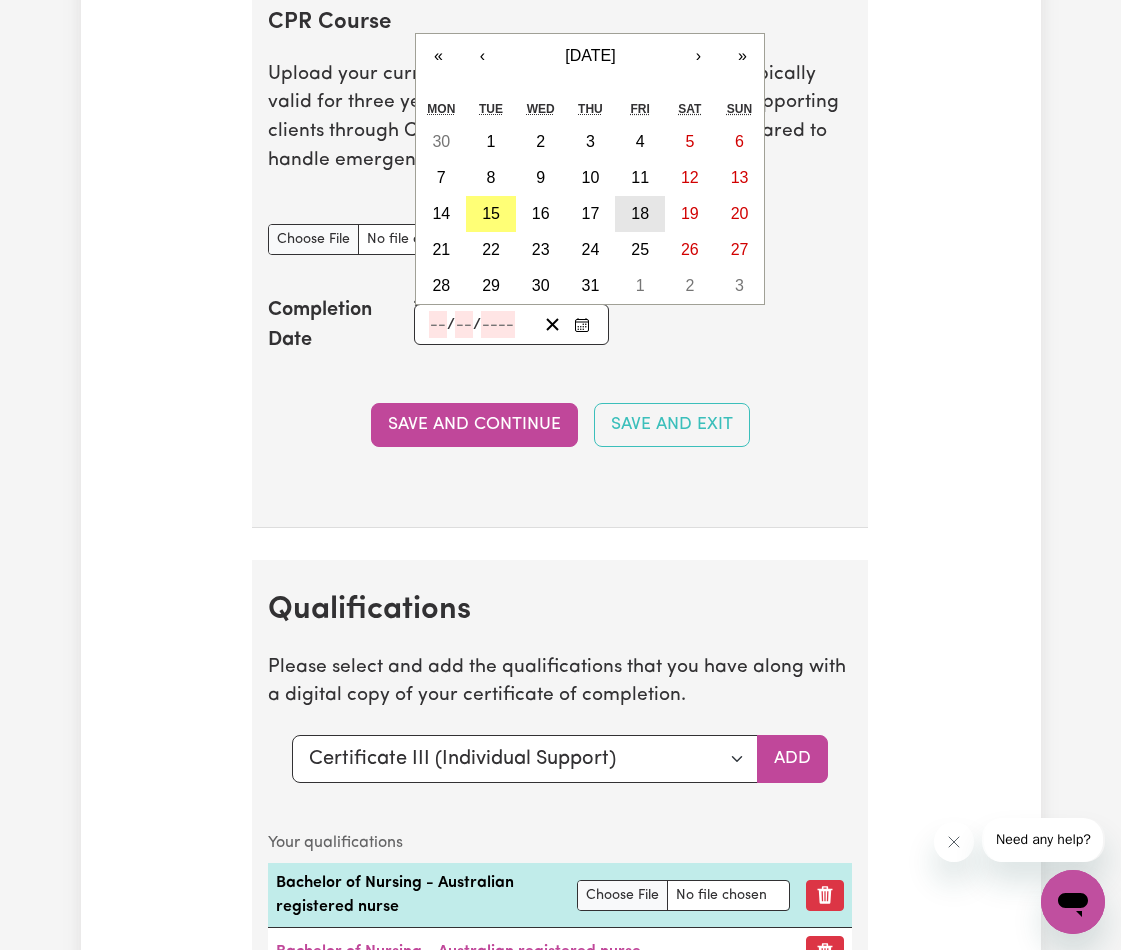 click on "18" at bounding box center [640, 214] 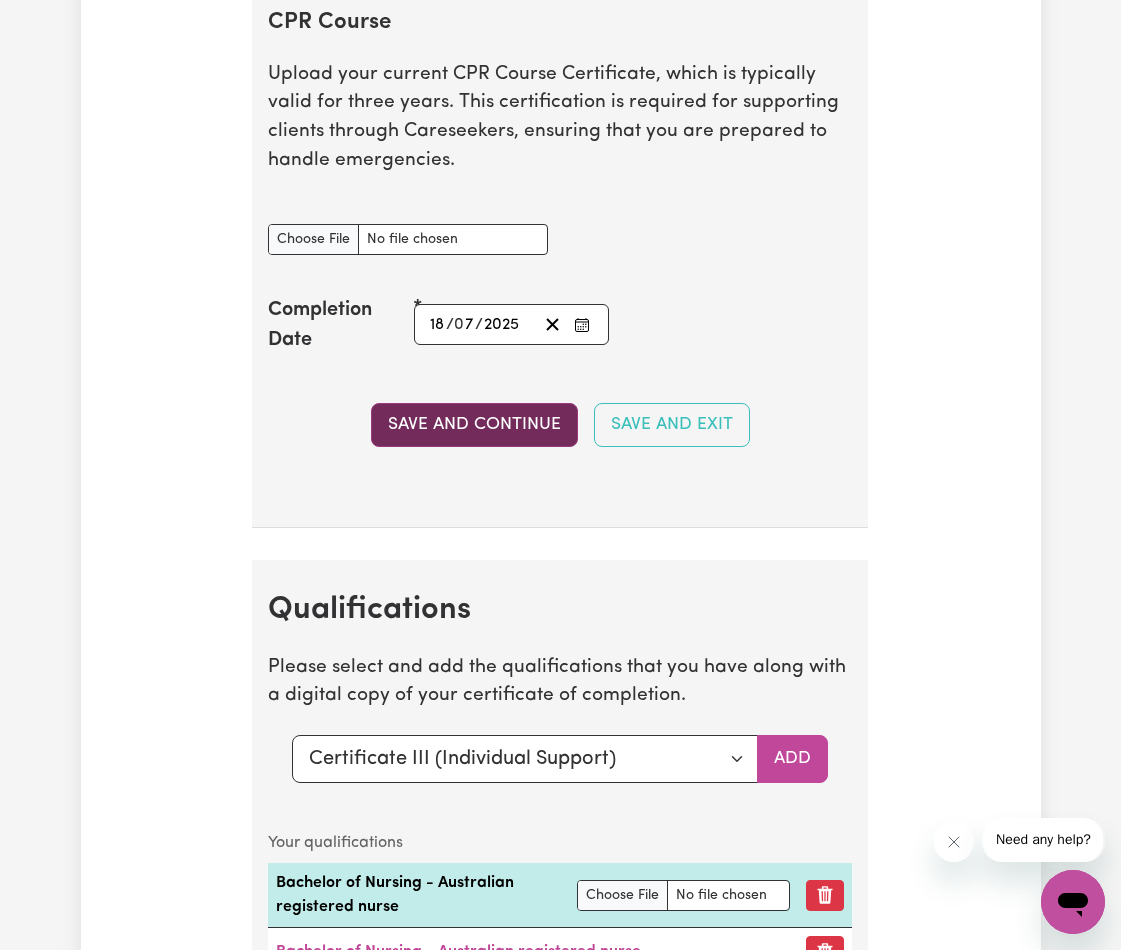 click on "Save and Continue" at bounding box center [474, 425] 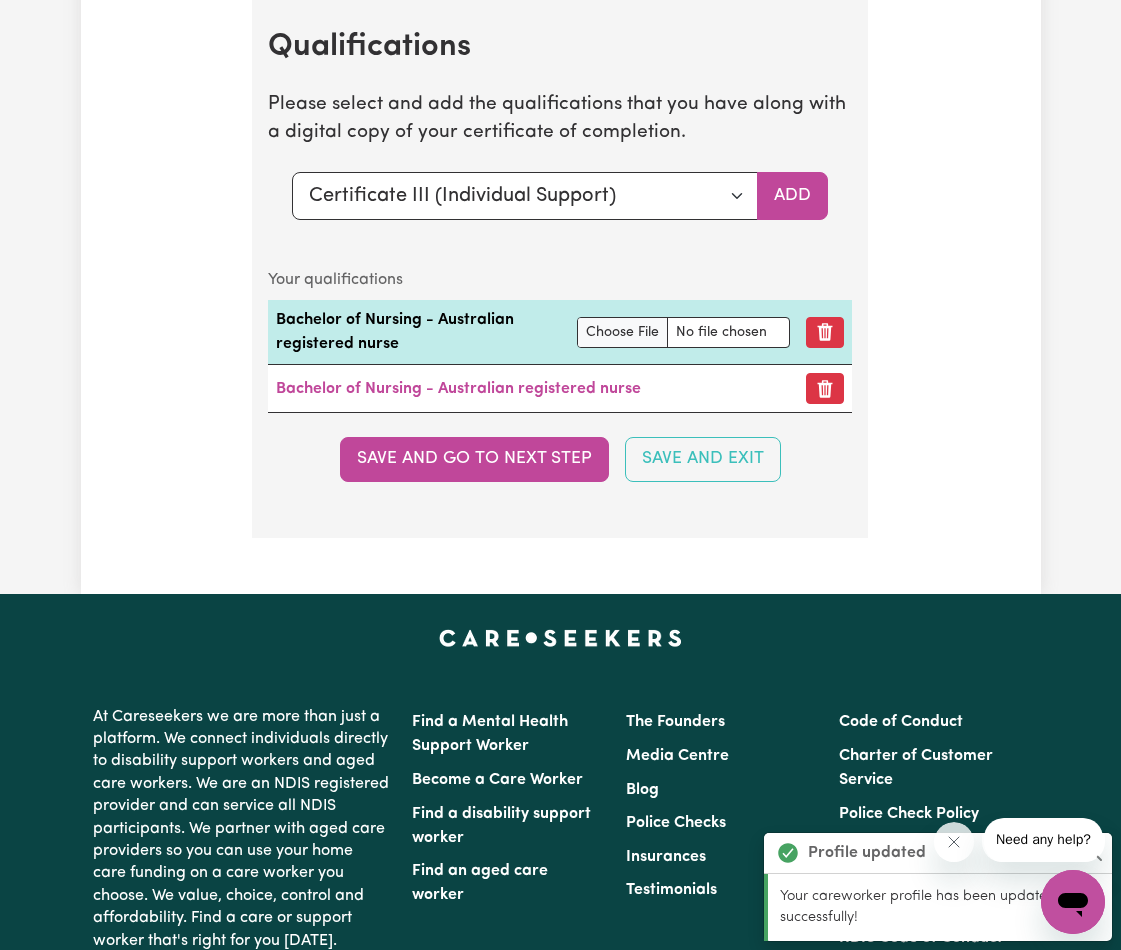 scroll, scrollTop: 6018, scrollLeft: 0, axis: vertical 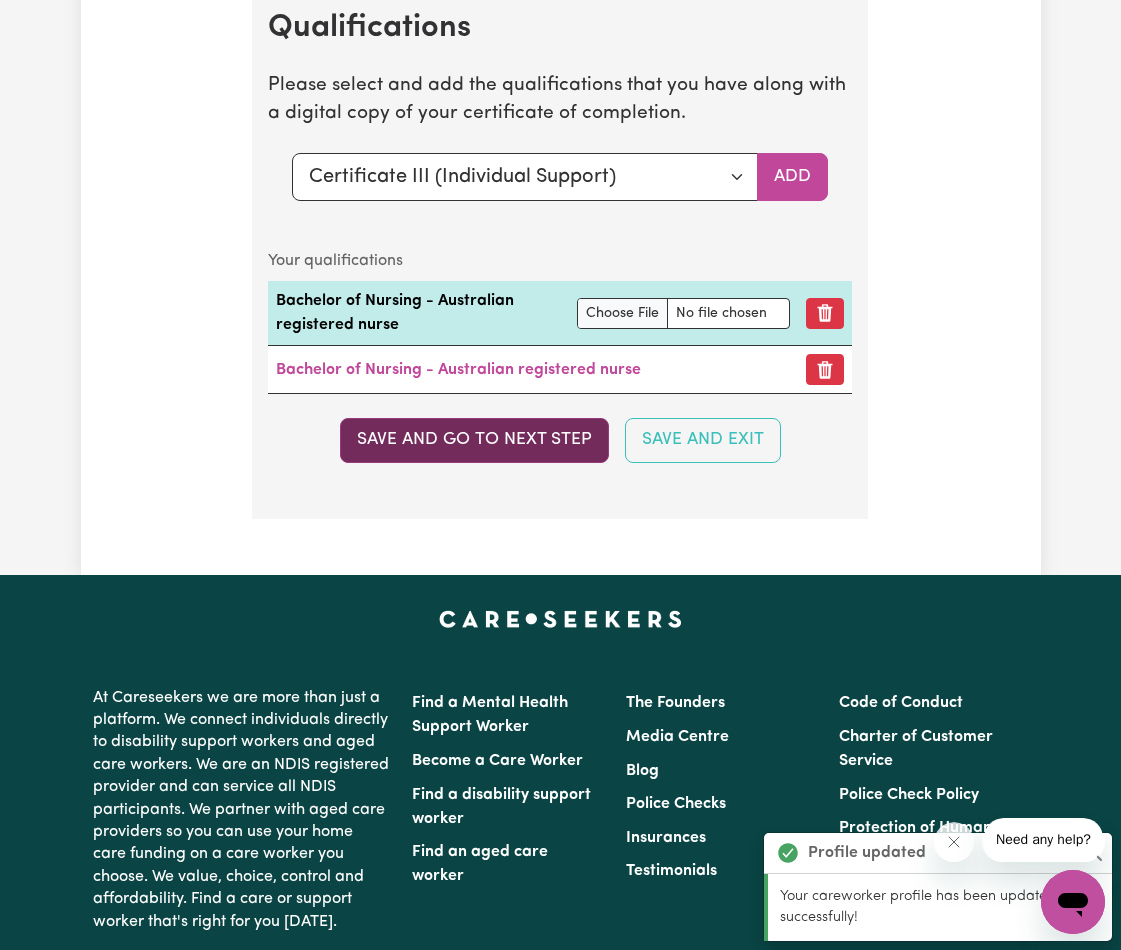 click on "Save and go to next step" at bounding box center [474, 440] 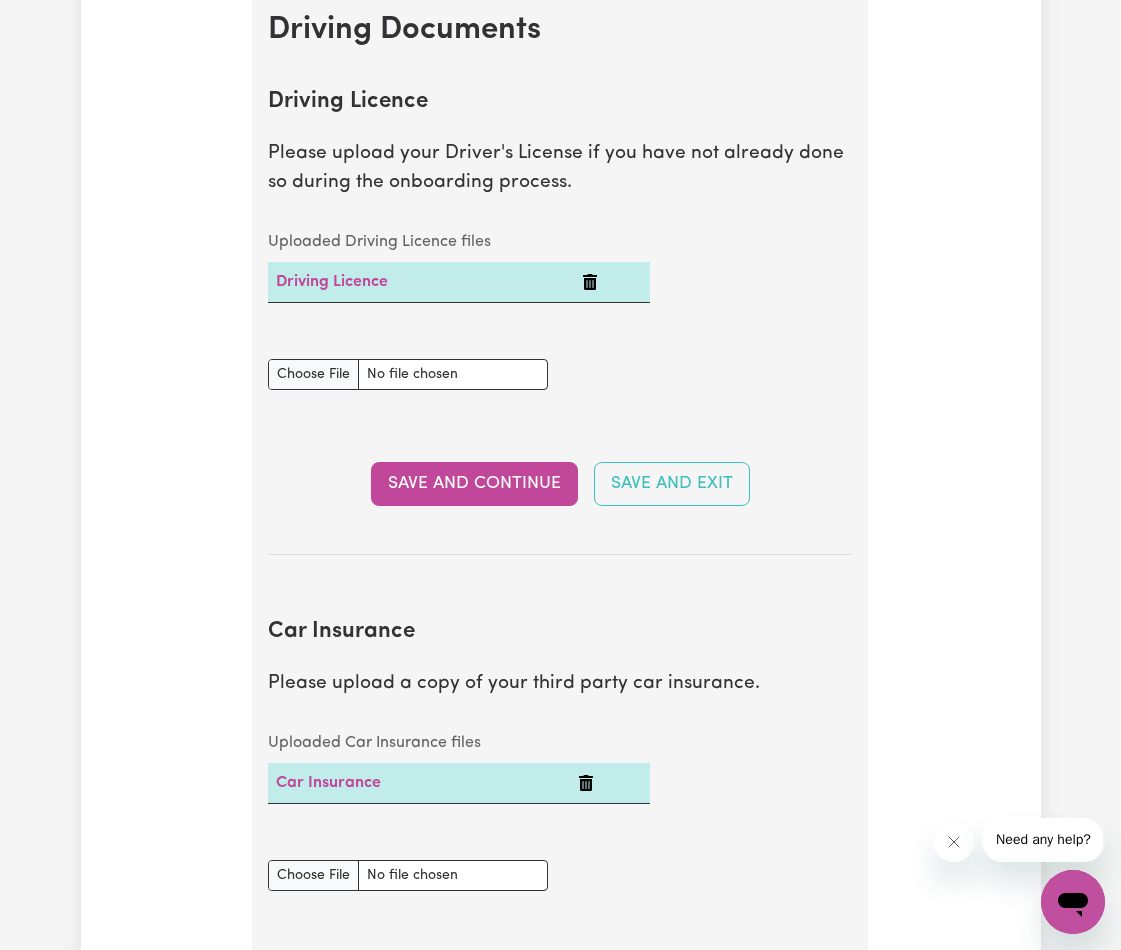 scroll, scrollTop: 852, scrollLeft: 0, axis: vertical 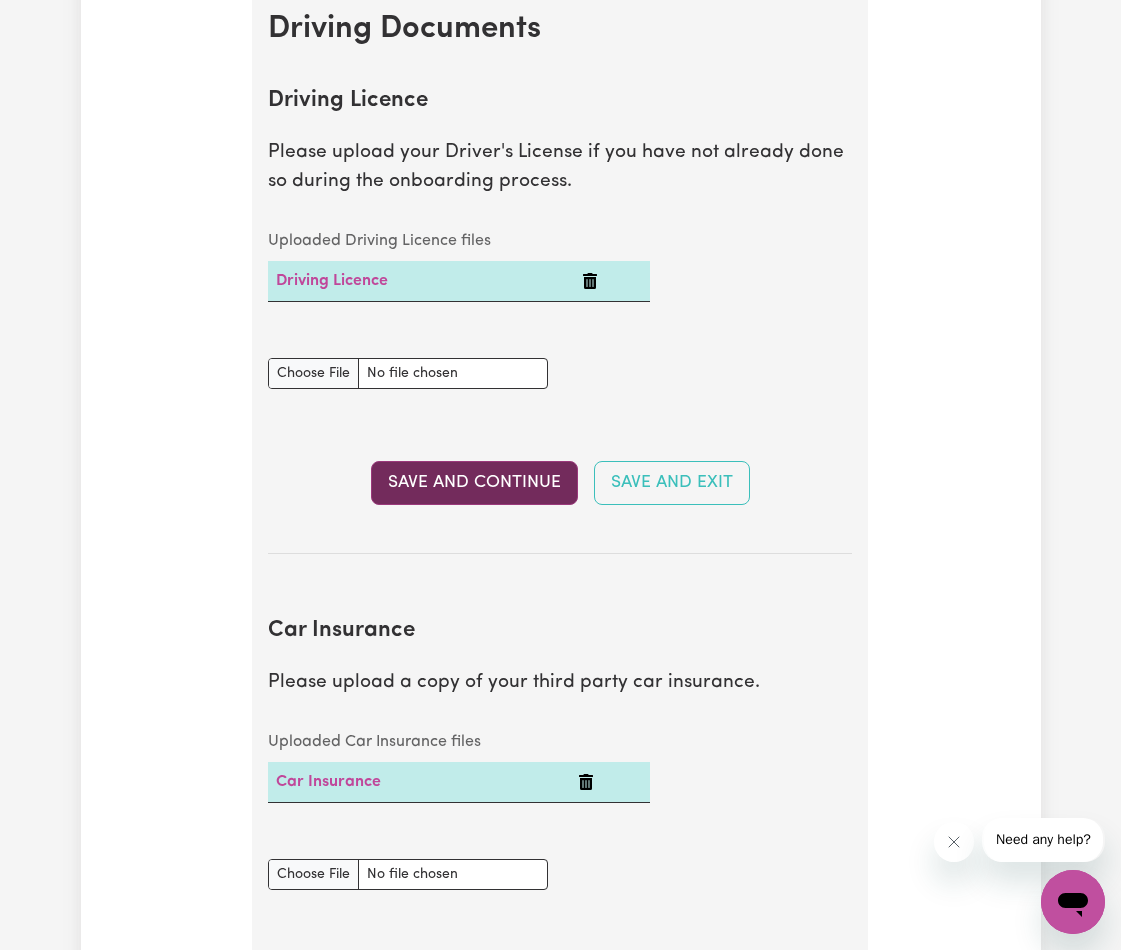 click on "Save and Continue" at bounding box center [474, 483] 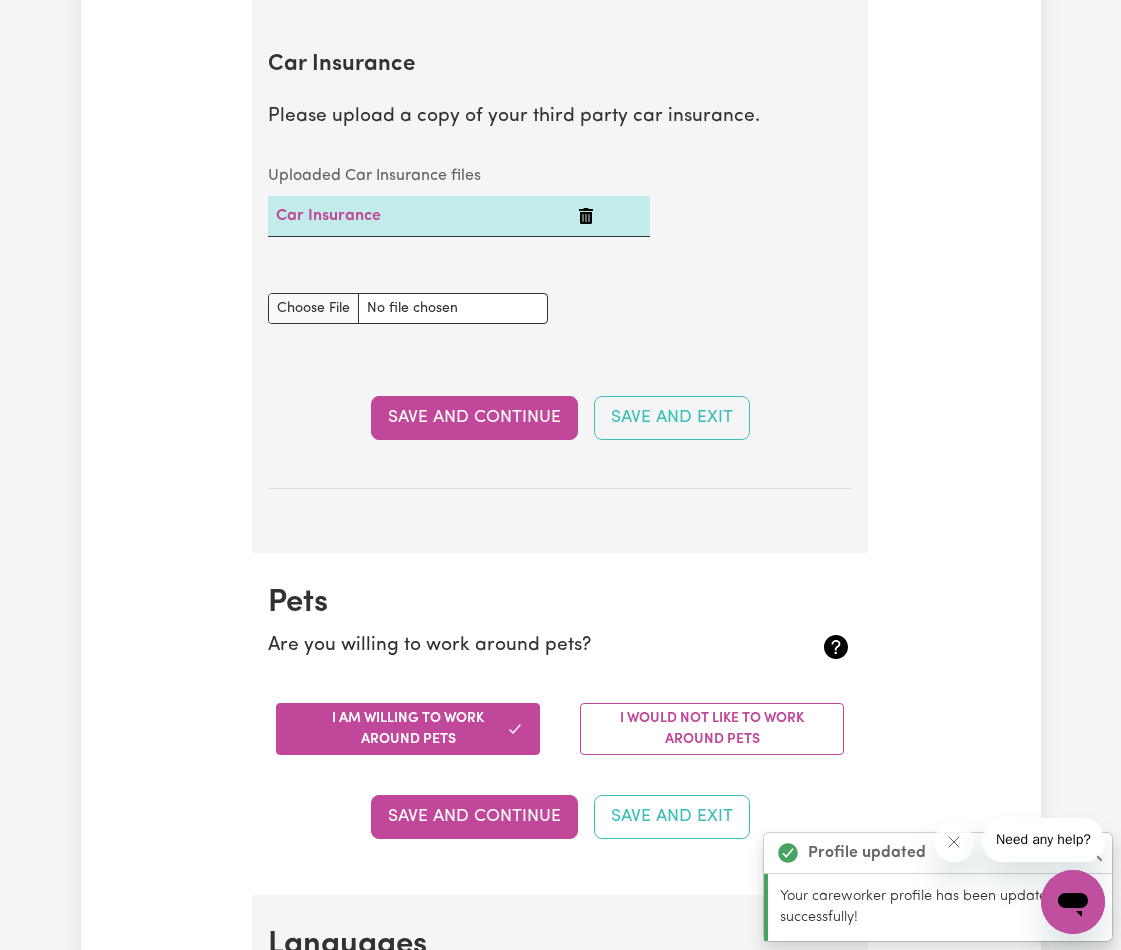 scroll, scrollTop: 1439, scrollLeft: 0, axis: vertical 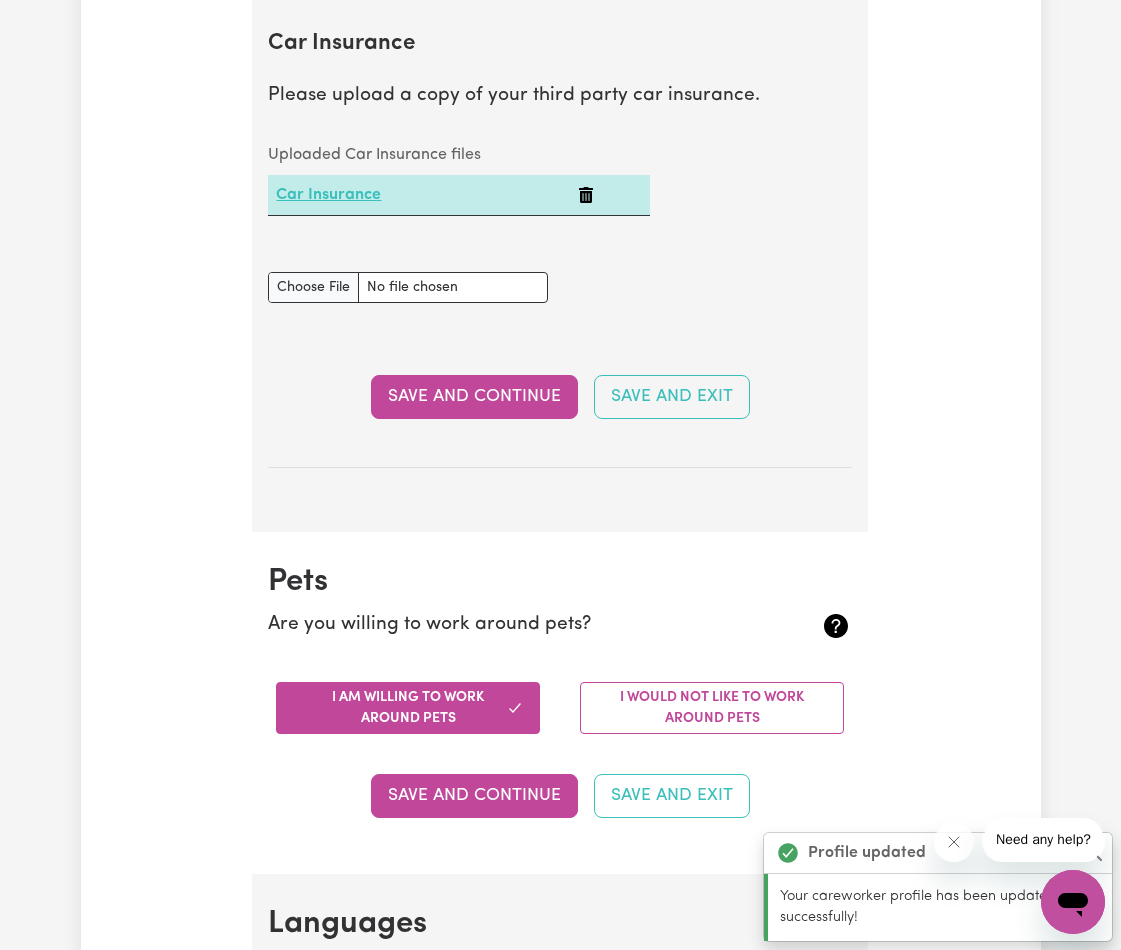 click on "Car Insurance" at bounding box center [328, 195] 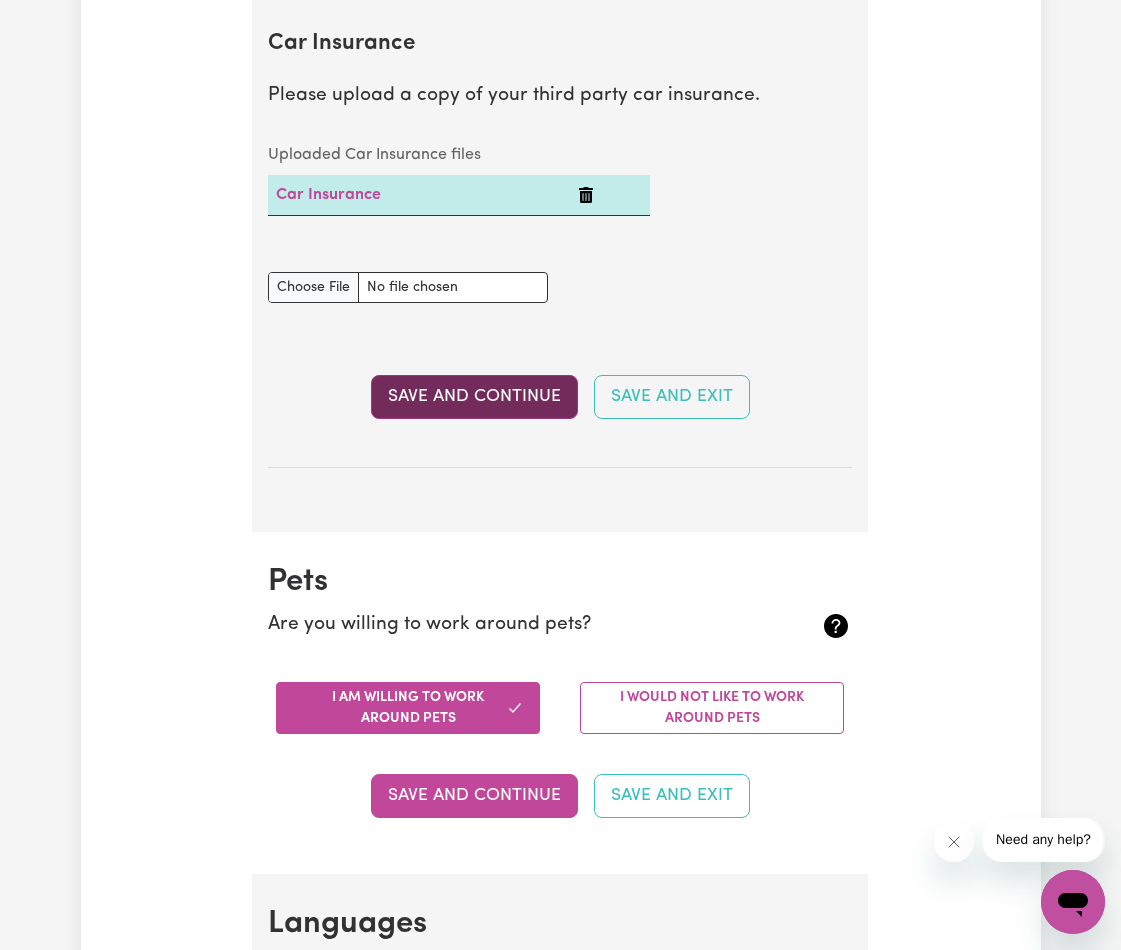 click on "Save and Continue" at bounding box center (474, 397) 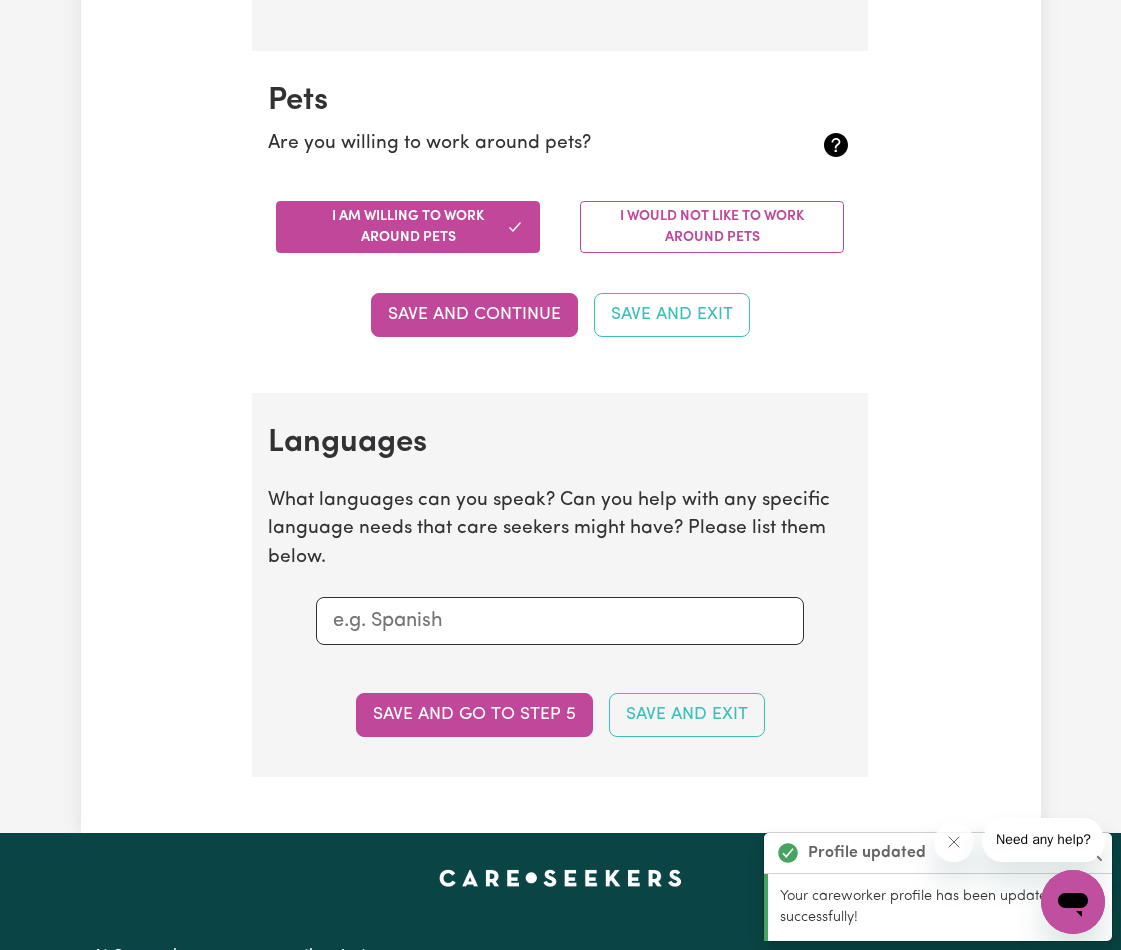 scroll, scrollTop: 1972, scrollLeft: 0, axis: vertical 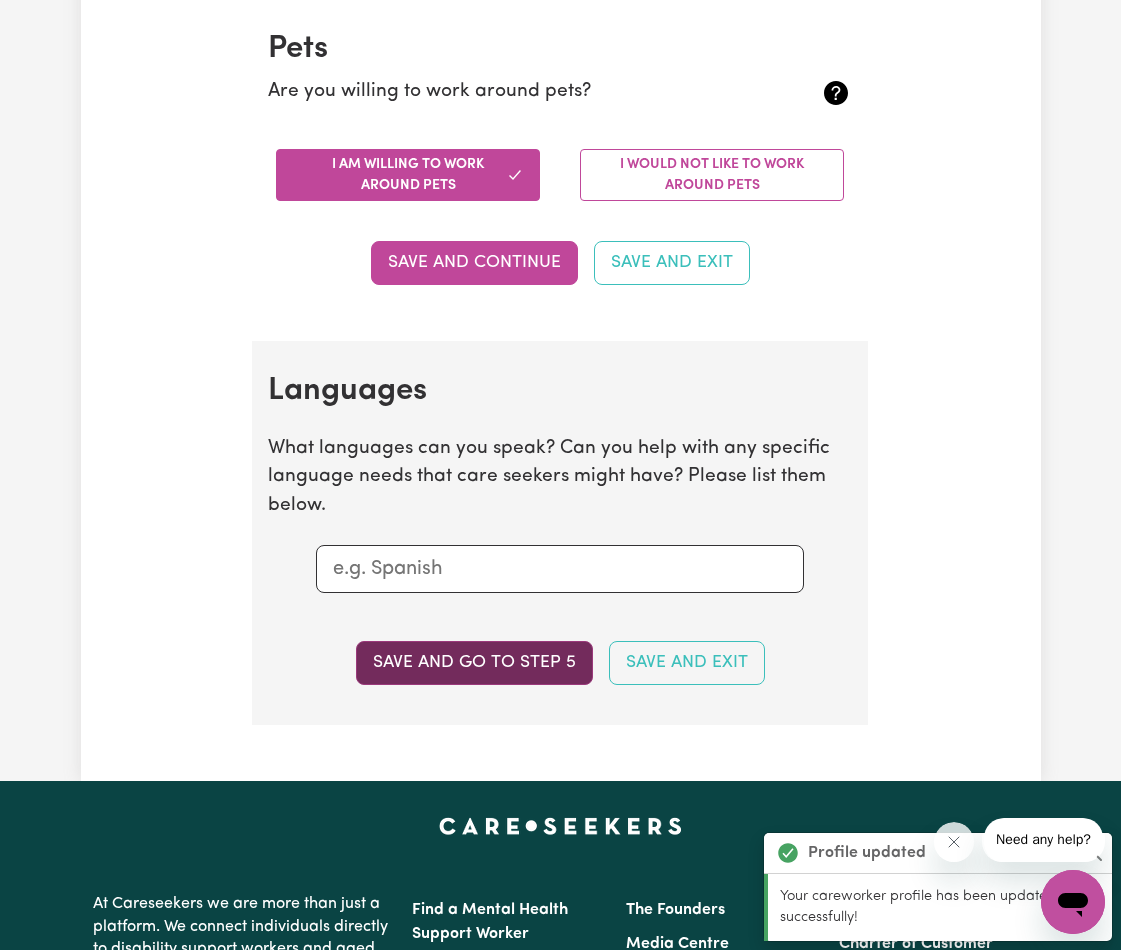 click on "Save and go to step 5" at bounding box center (474, 663) 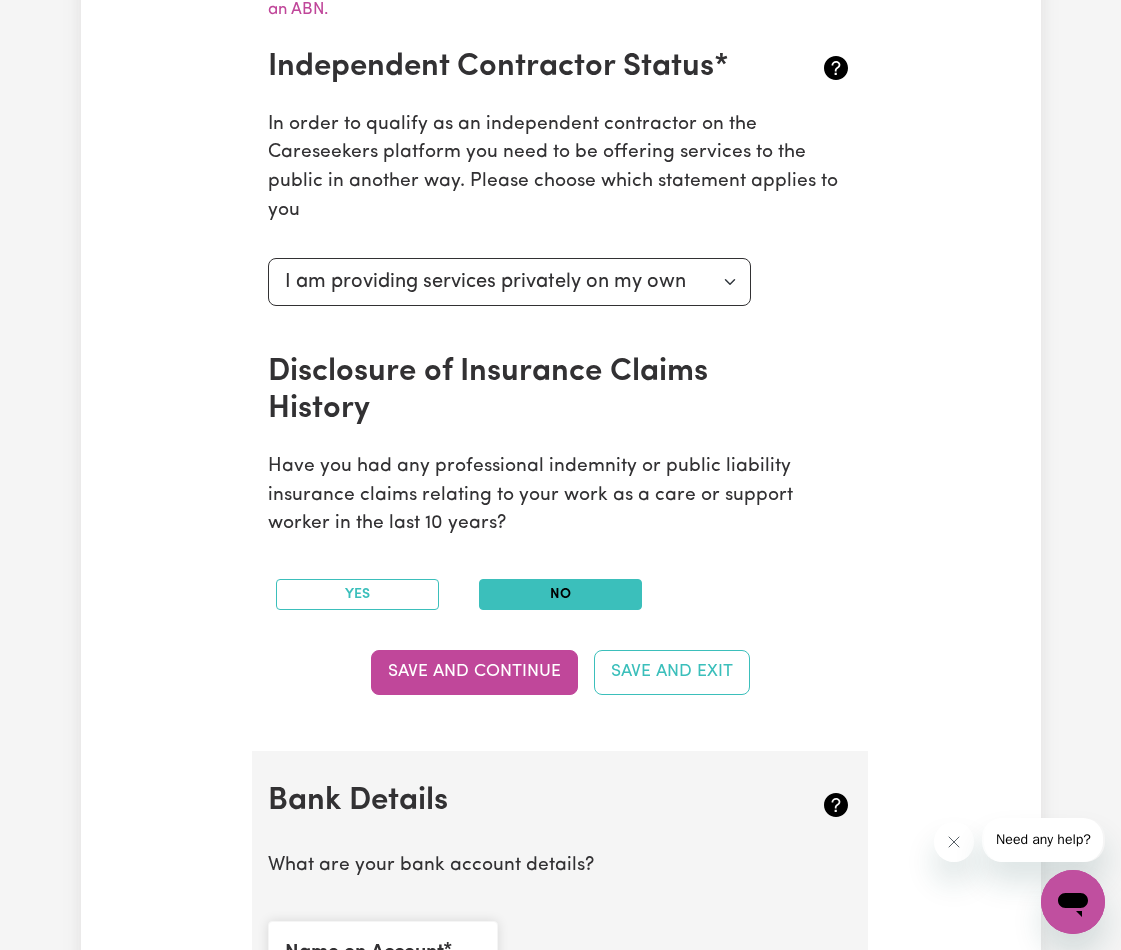 scroll, scrollTop: 756, scrollLeft: 0, axis: vertical 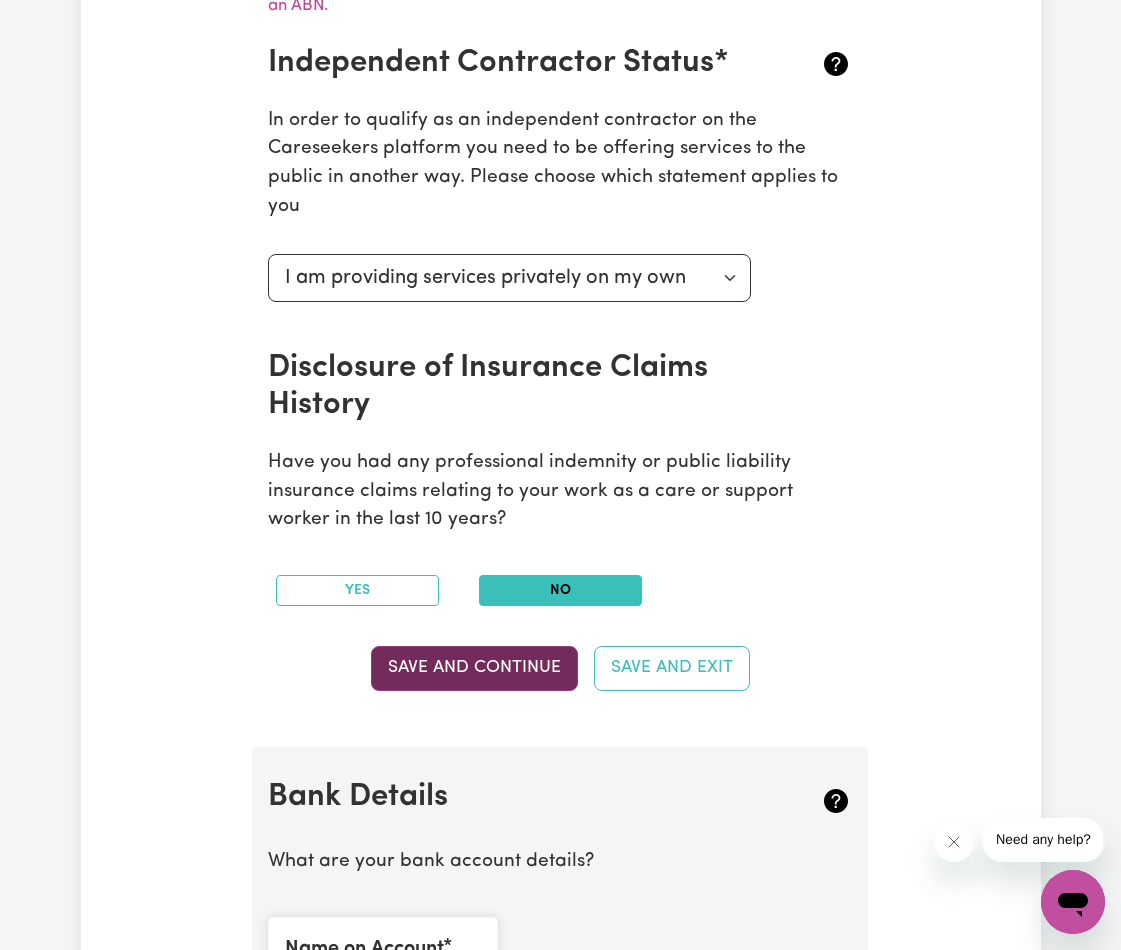 click on "Save and Continue" at bounding box center (474, 668) 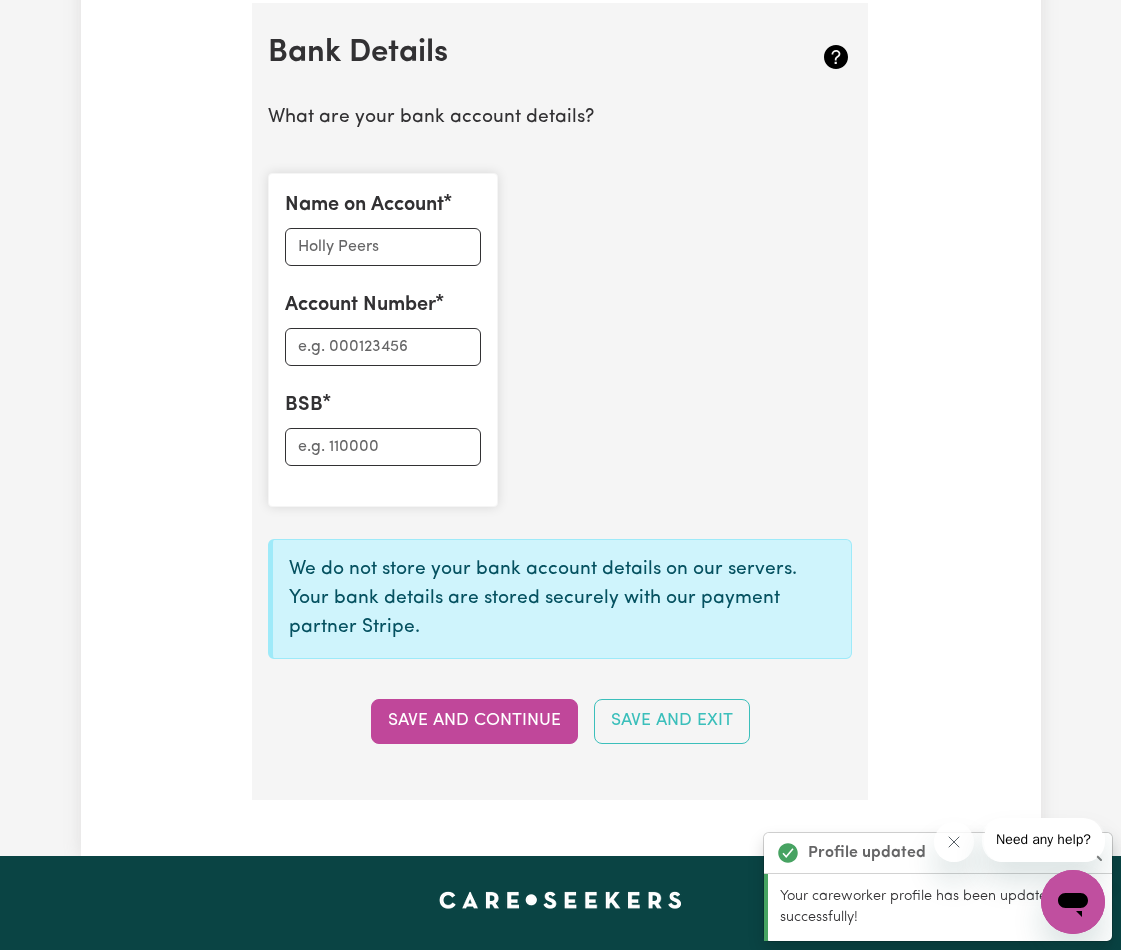 scroll, scrollTop: 1504, scrollLeft: 0, axis: vertical 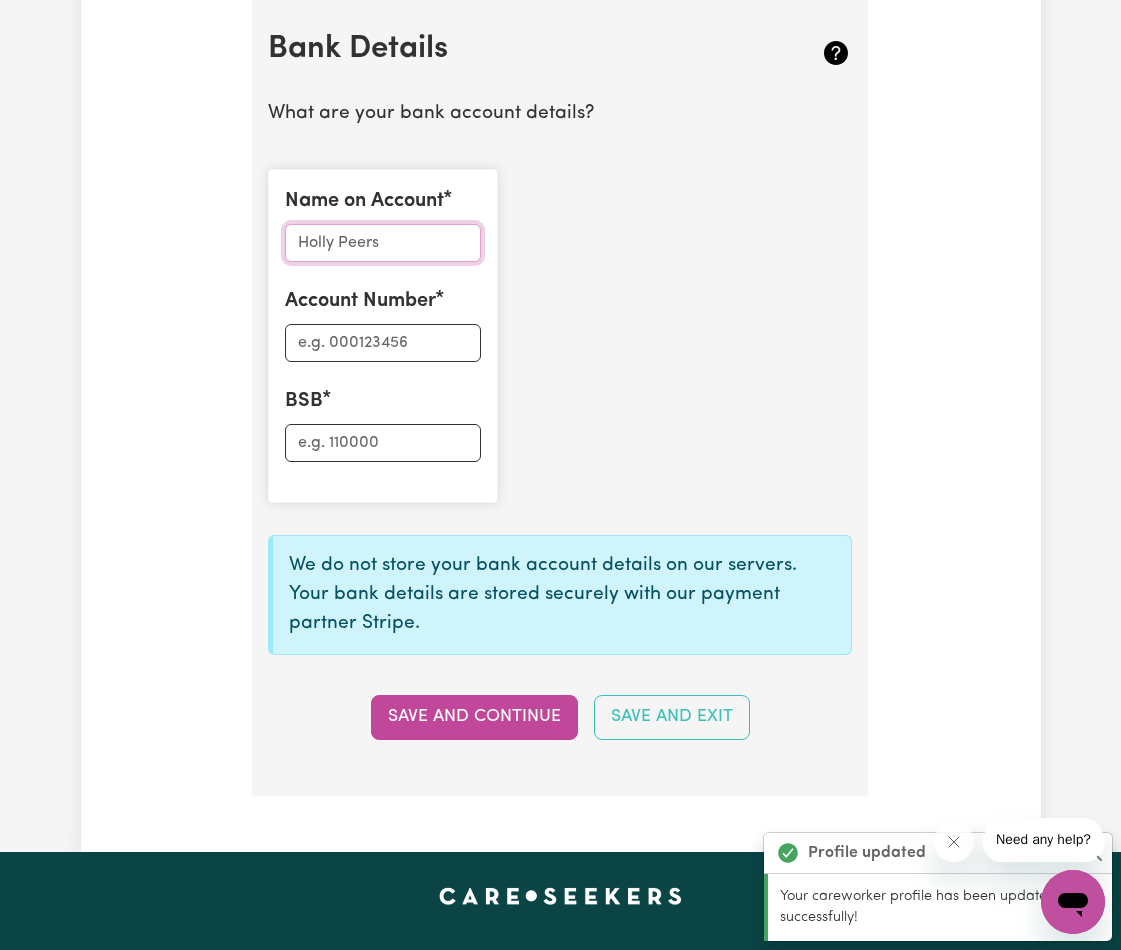 click on "Name on Account" at bounding box center [382, 243] 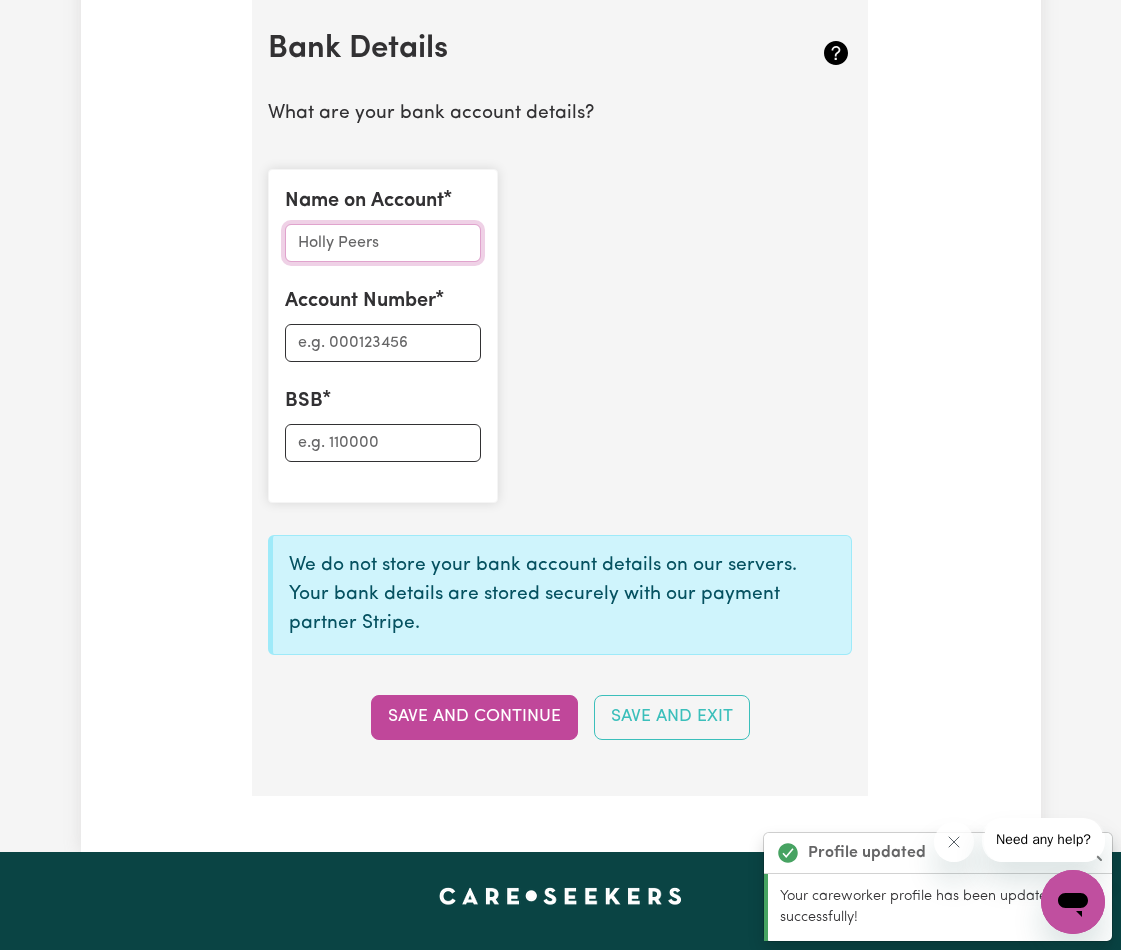 type on "Saisuda Panont" 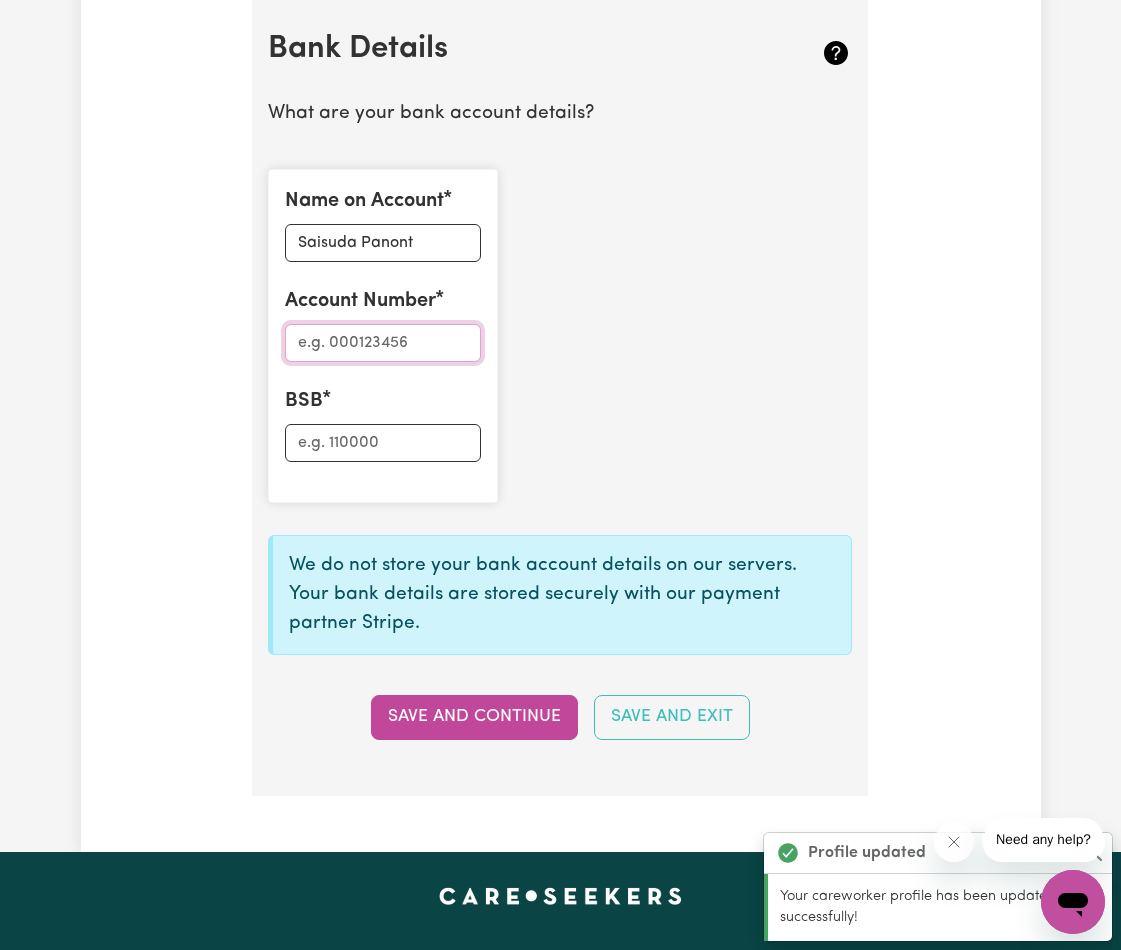click on "Account Number" at bounding box center (382, 343) 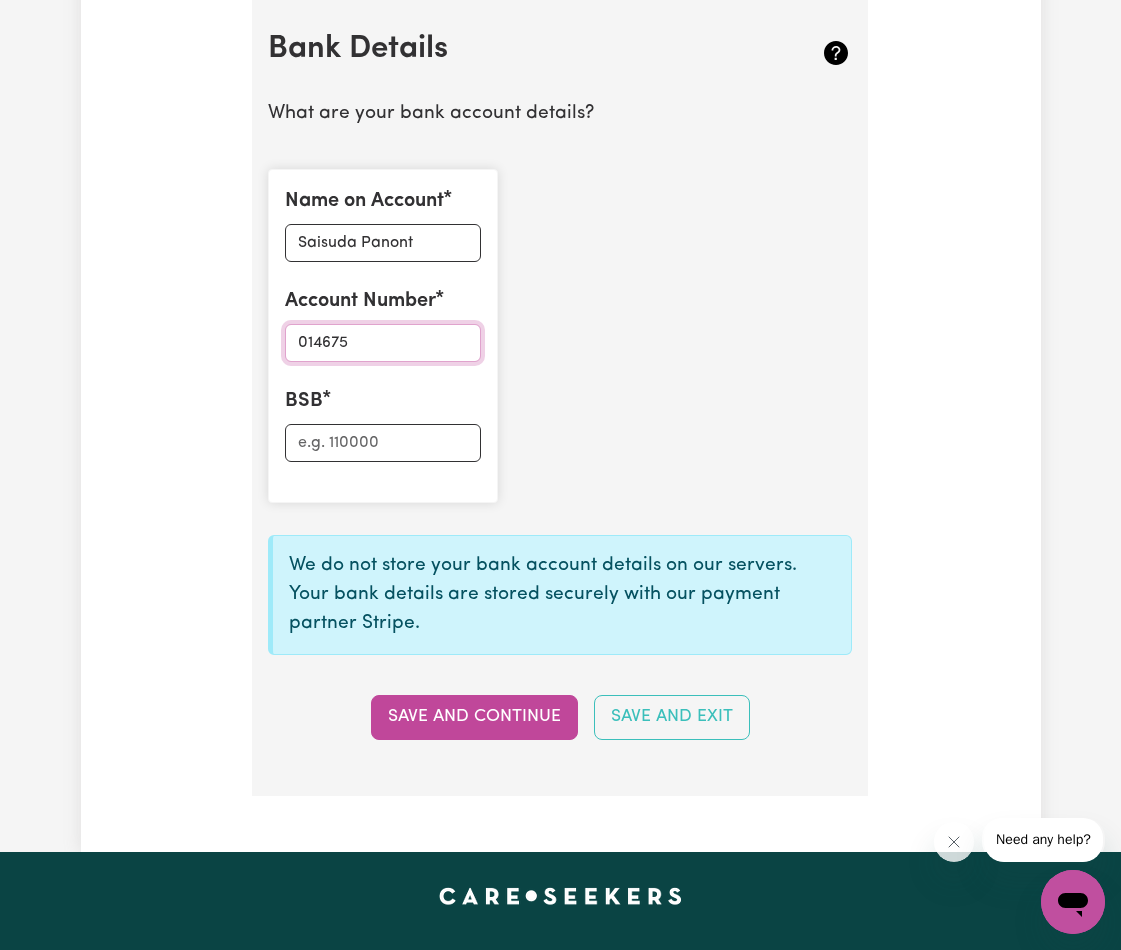 type on "014675" 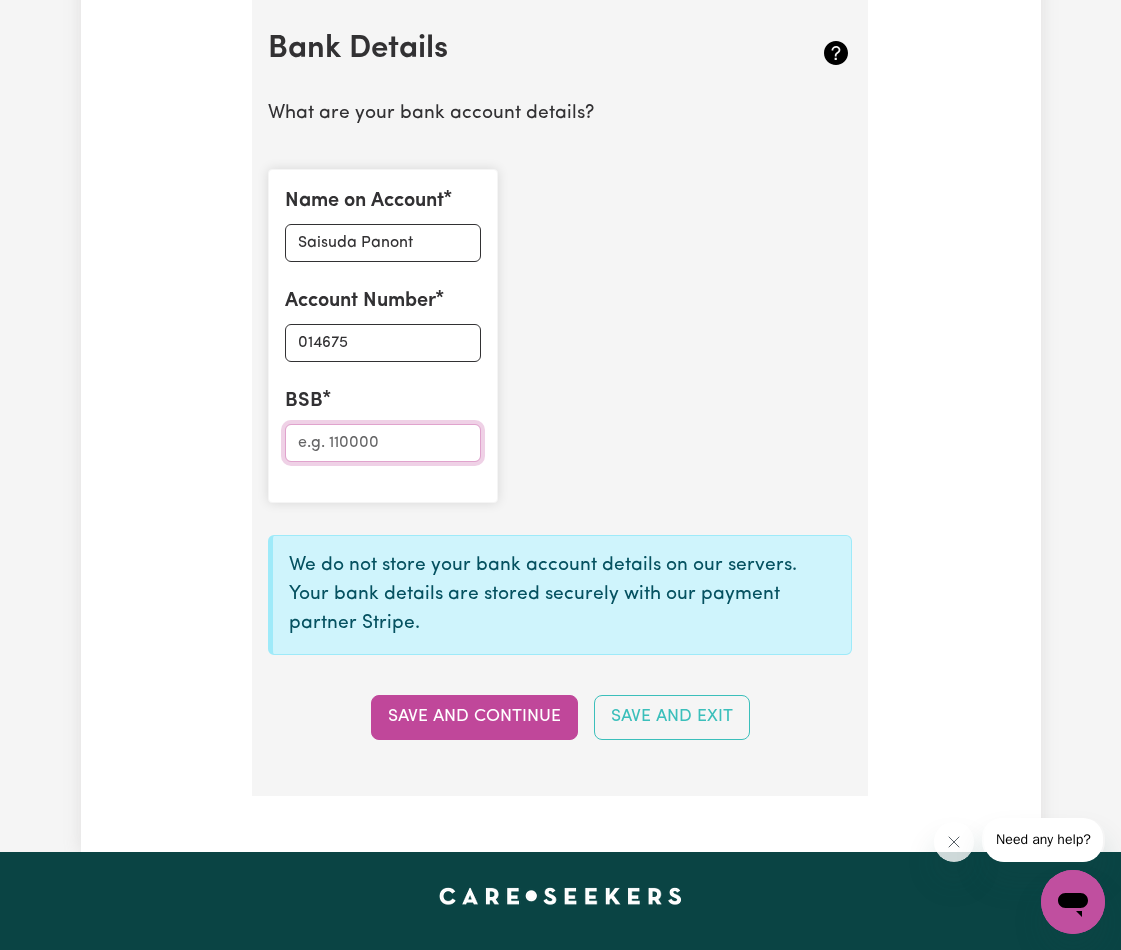 click on "BSB" at bounding box center [382, 443] 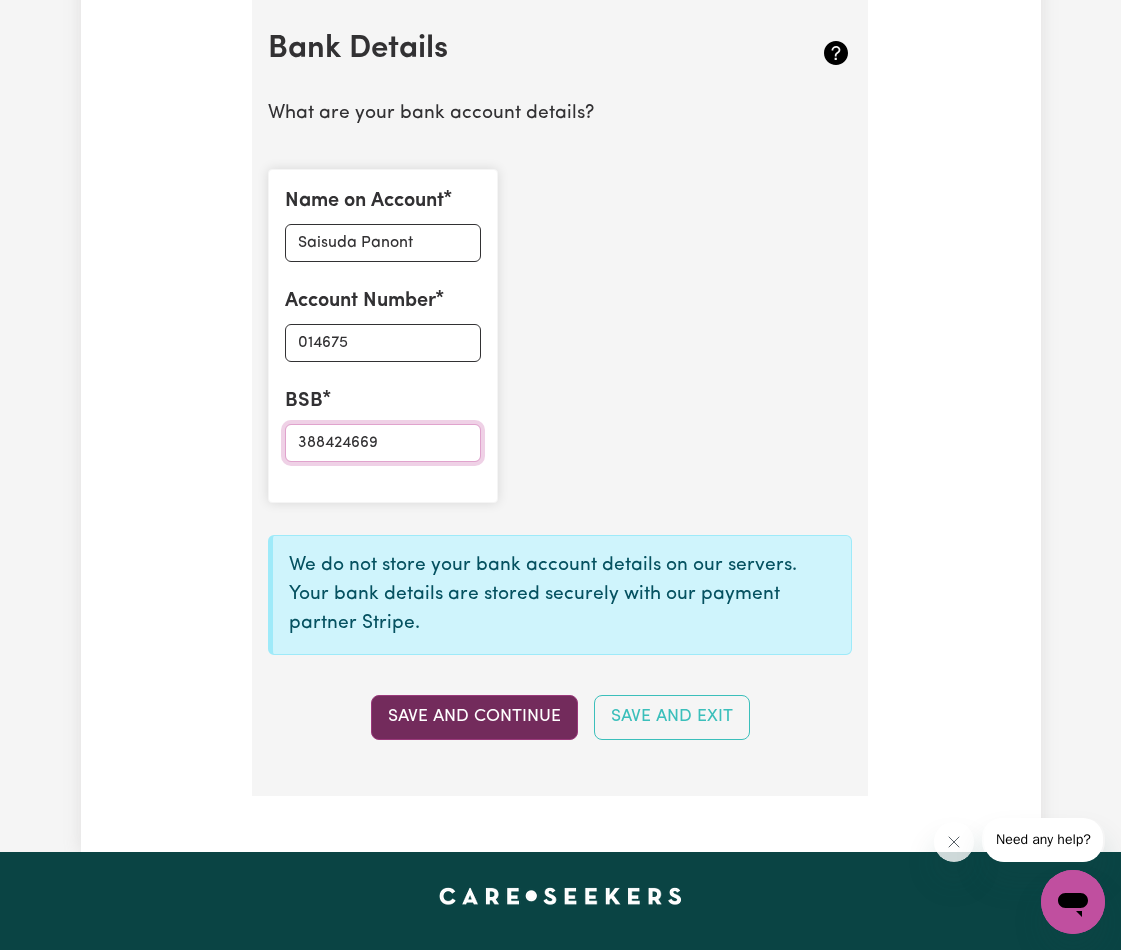 type on "388424669" 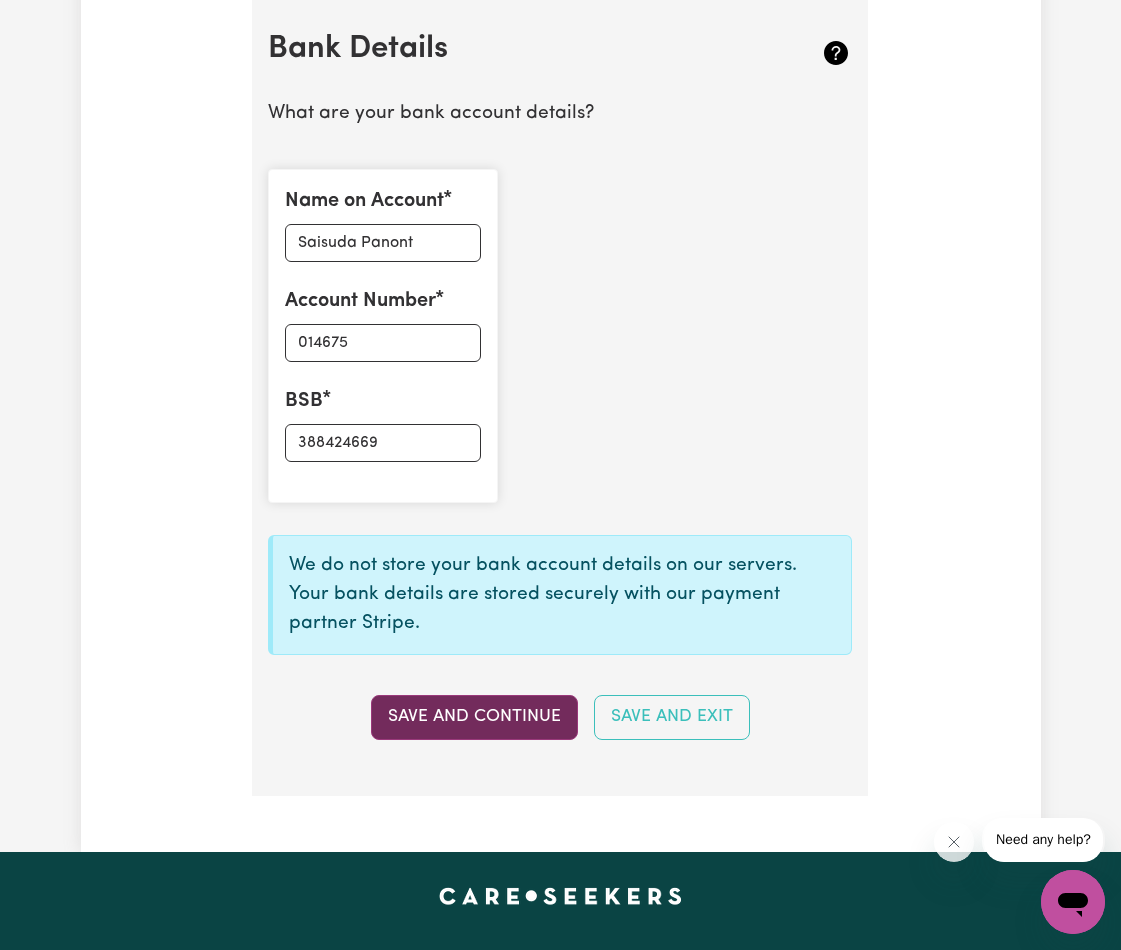 click on "Save and Continue" at bounding box center (474, 717) 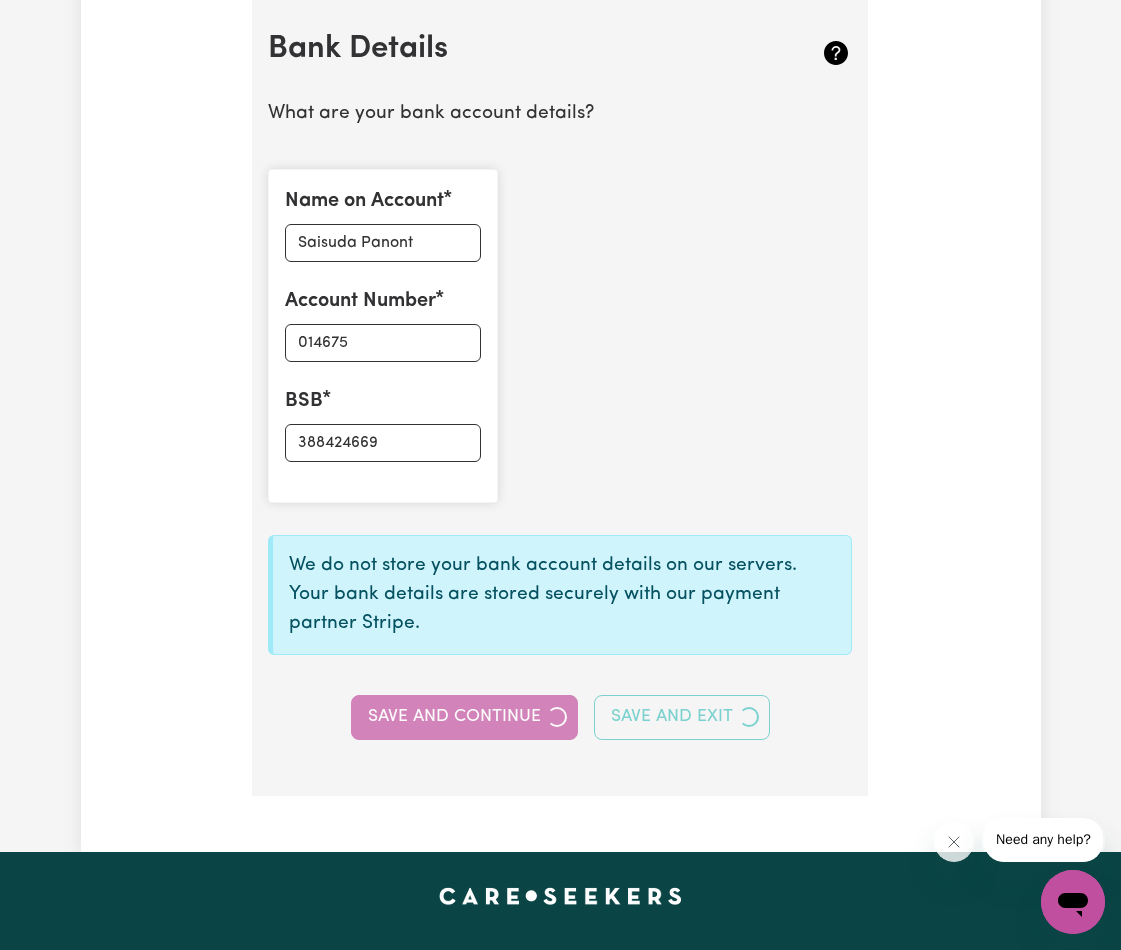 click on "Save and Continue Save and Exit" at bounding box center [560, 717] 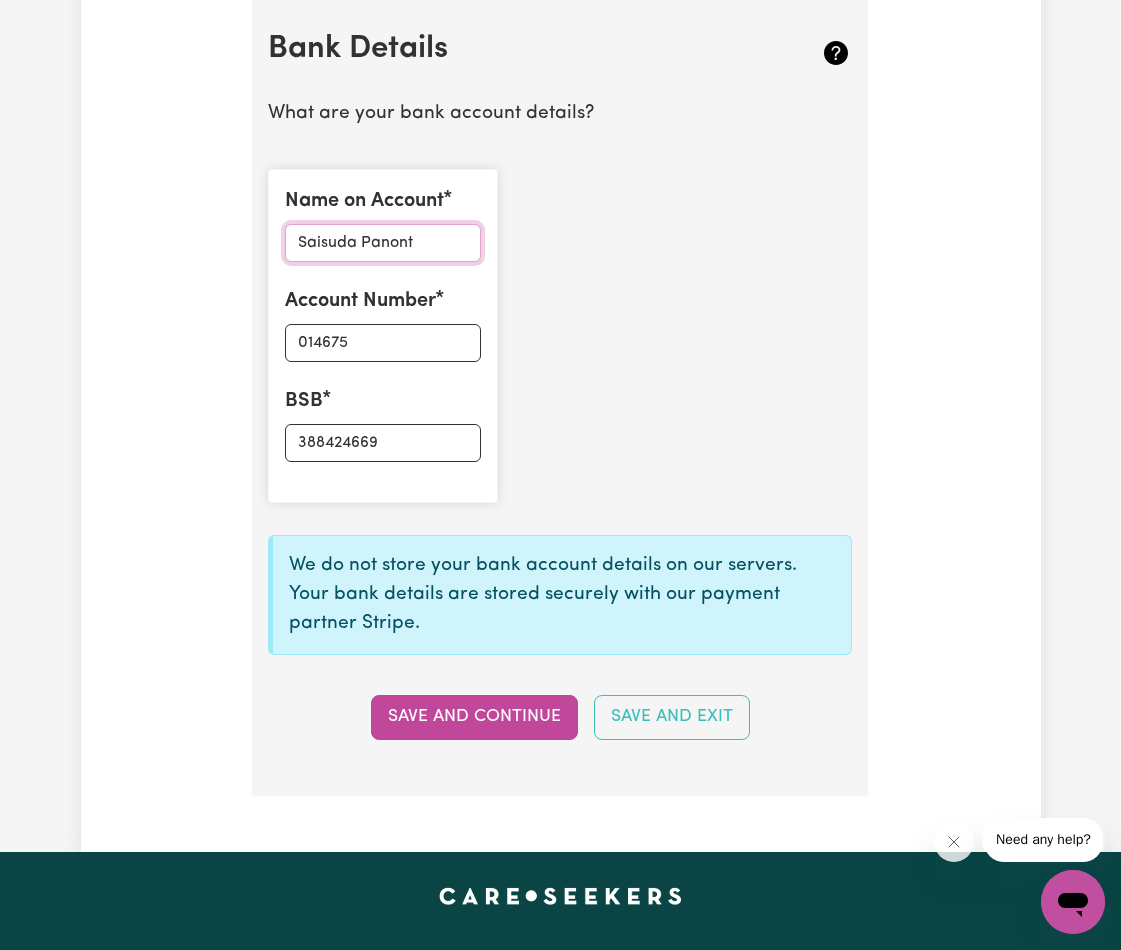 click on "Saisuda Panont" at bounding box center [382, 243] 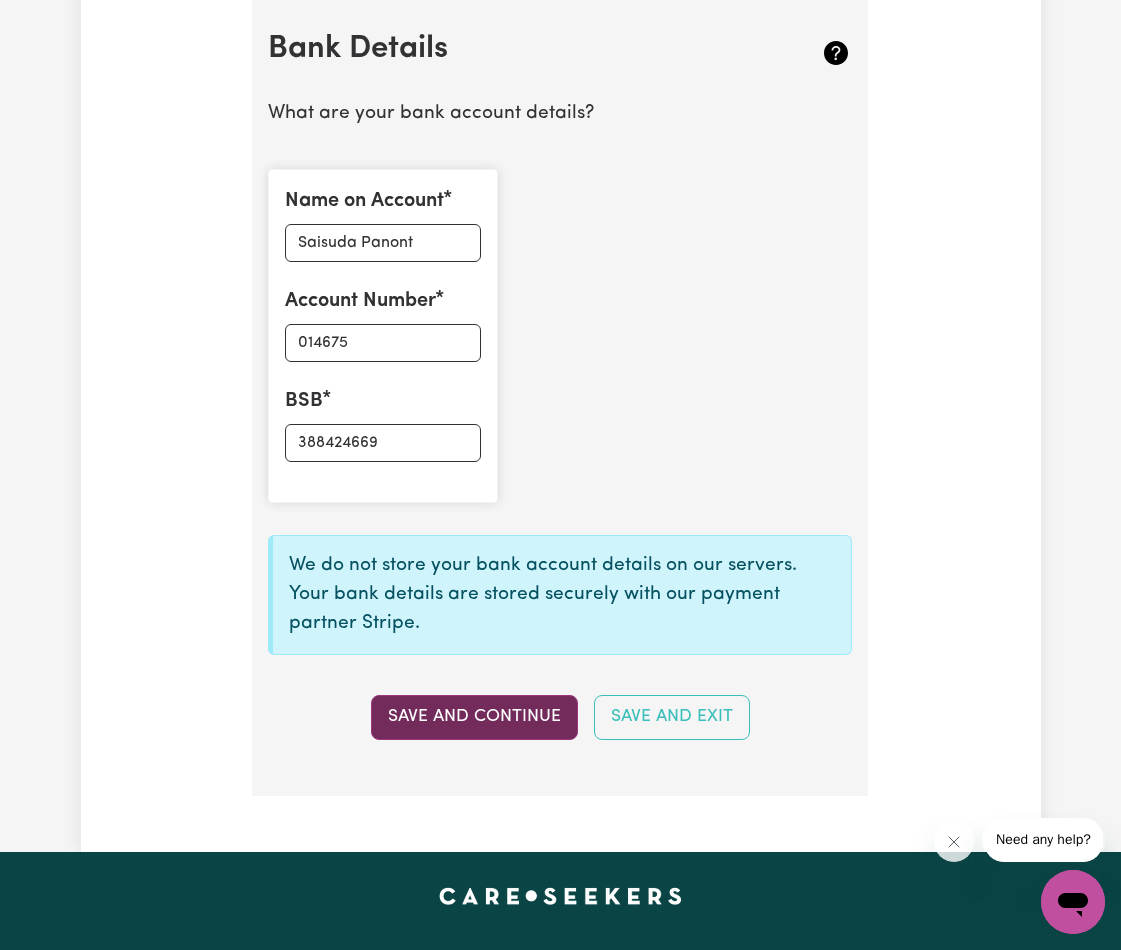 click on "Save and Continue" at bounding box center [474, 717] 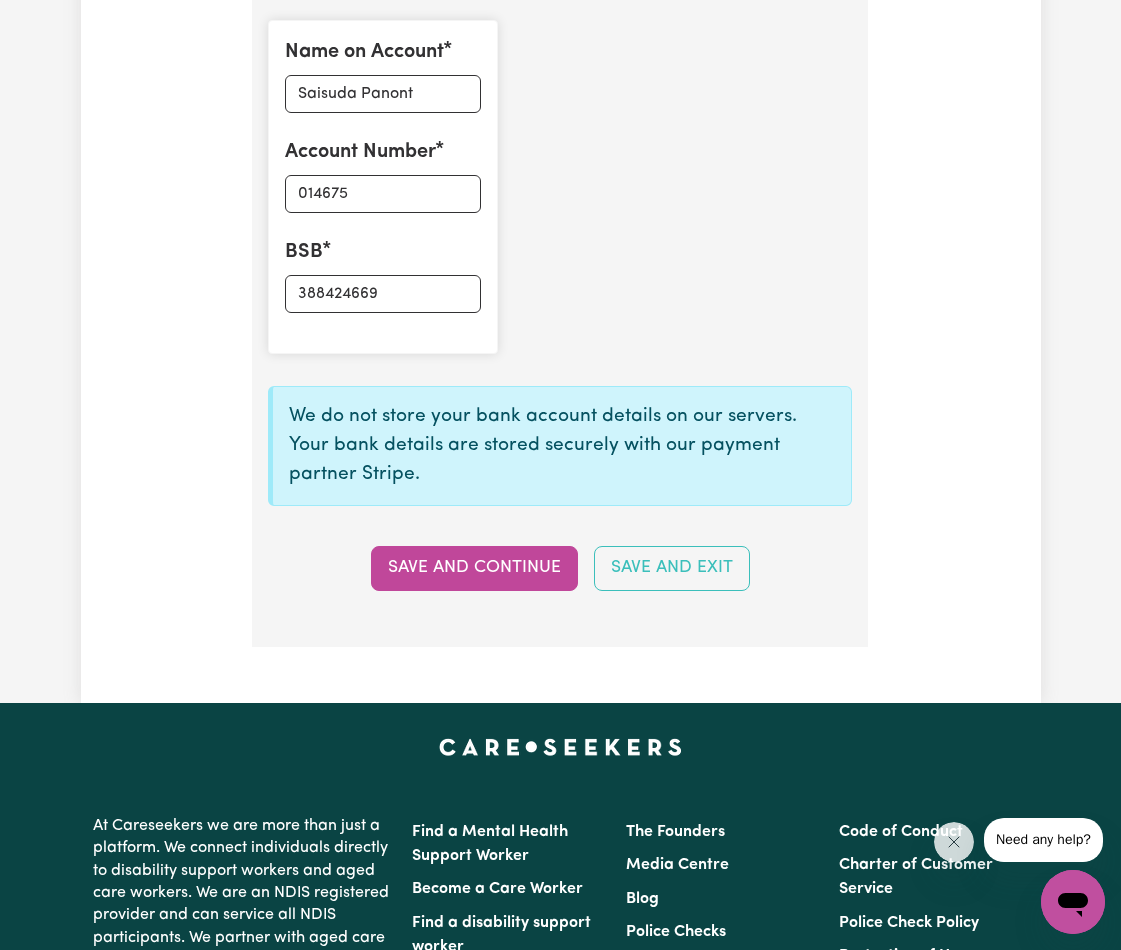 scroll, scrollTop: 1661, scrollLeft: 0, axis: vertical 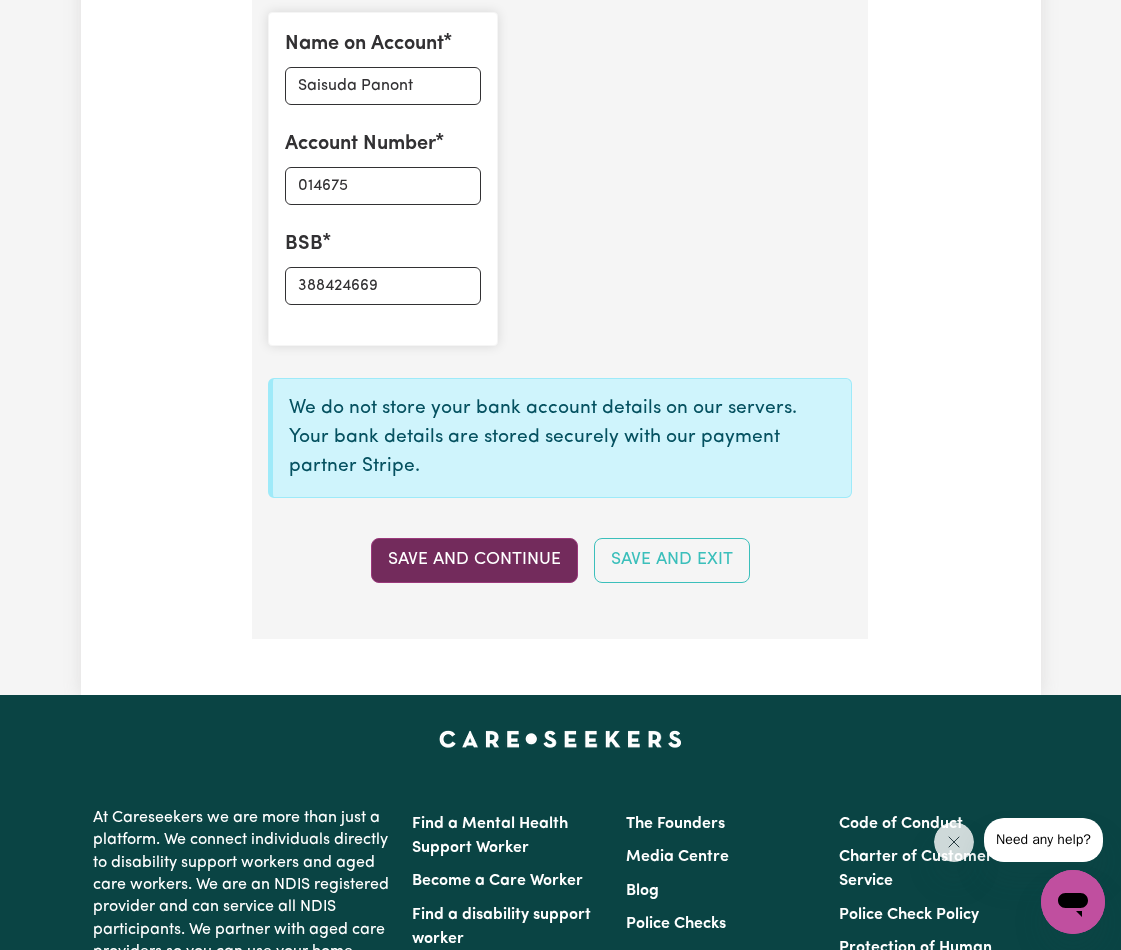 click on "Save and Continue" at bounding box center (474, 560) 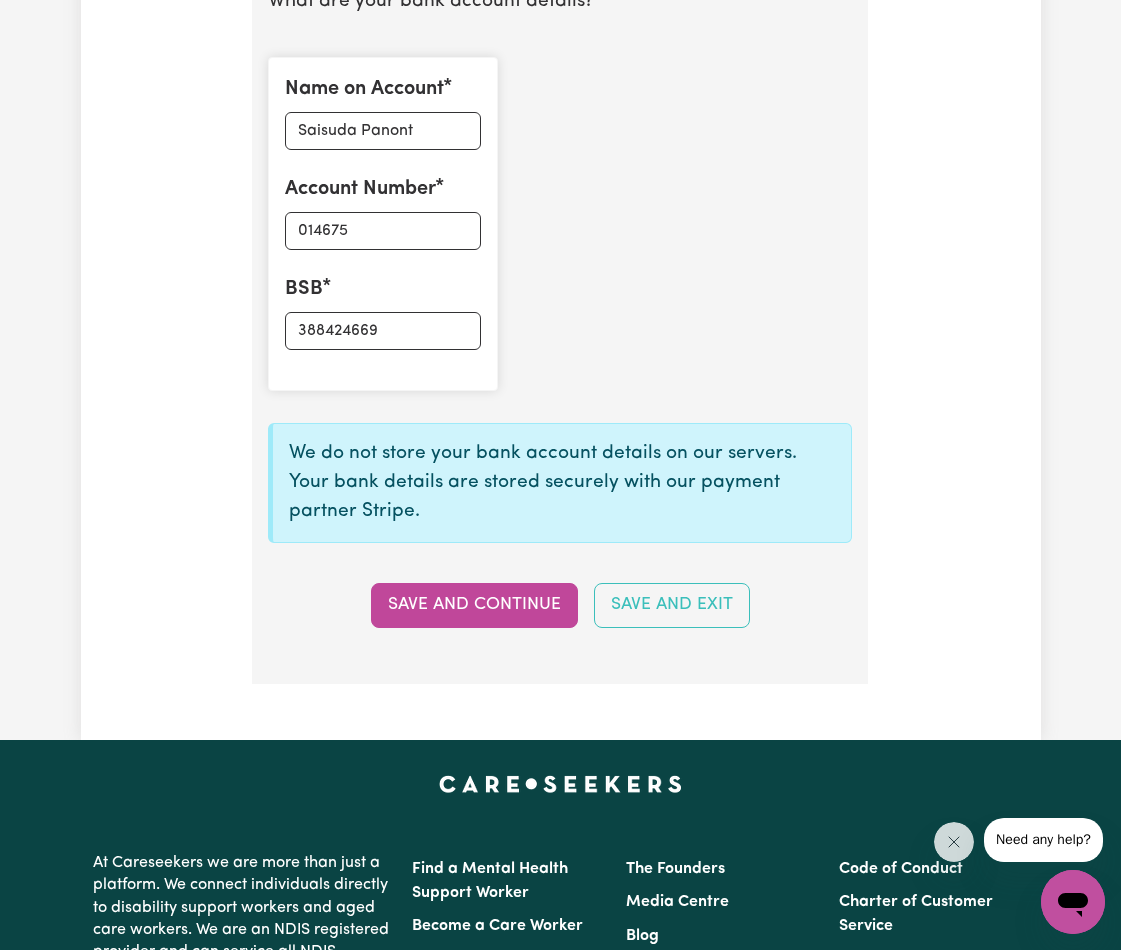 scroll, scrollTop: 1520, scrollLeft: 0, axis: vertical 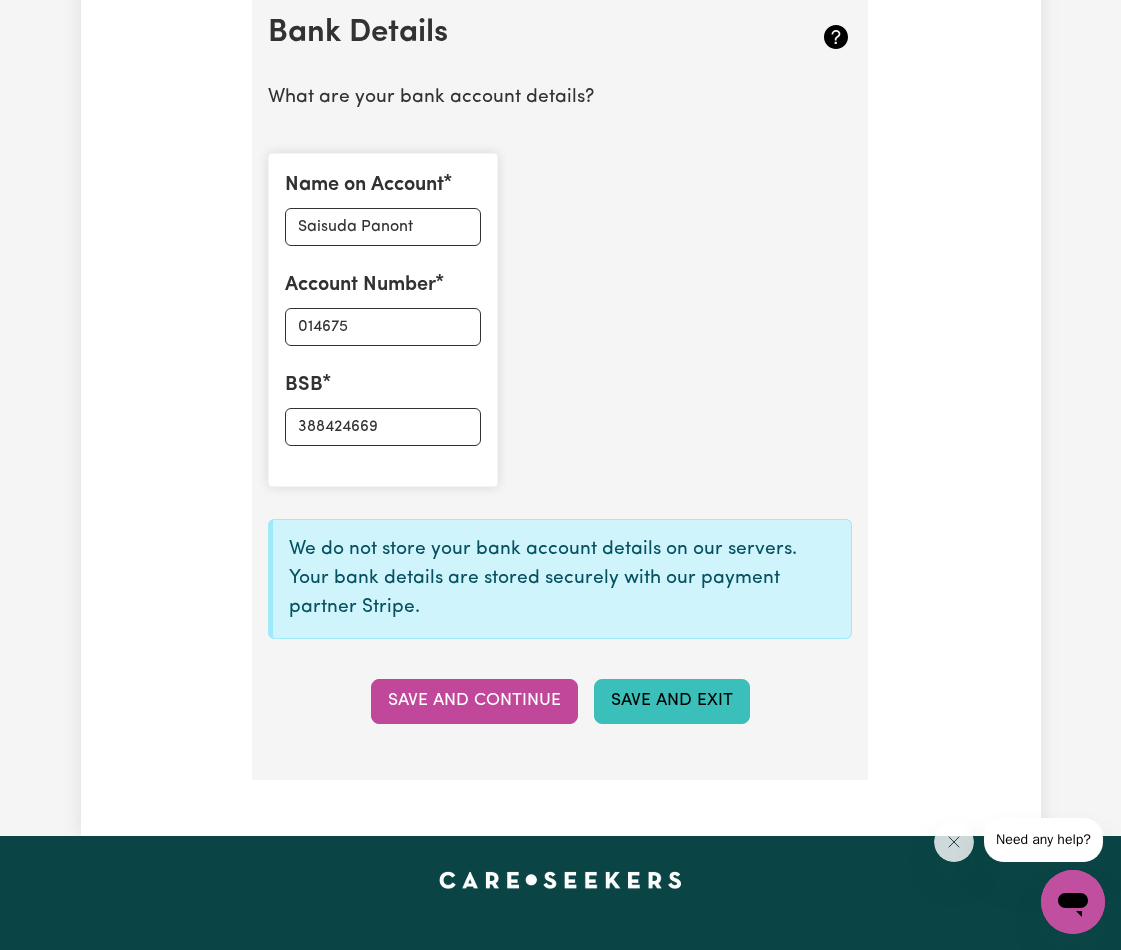 click on "Save and Exit" at bounding box center (672, 701) 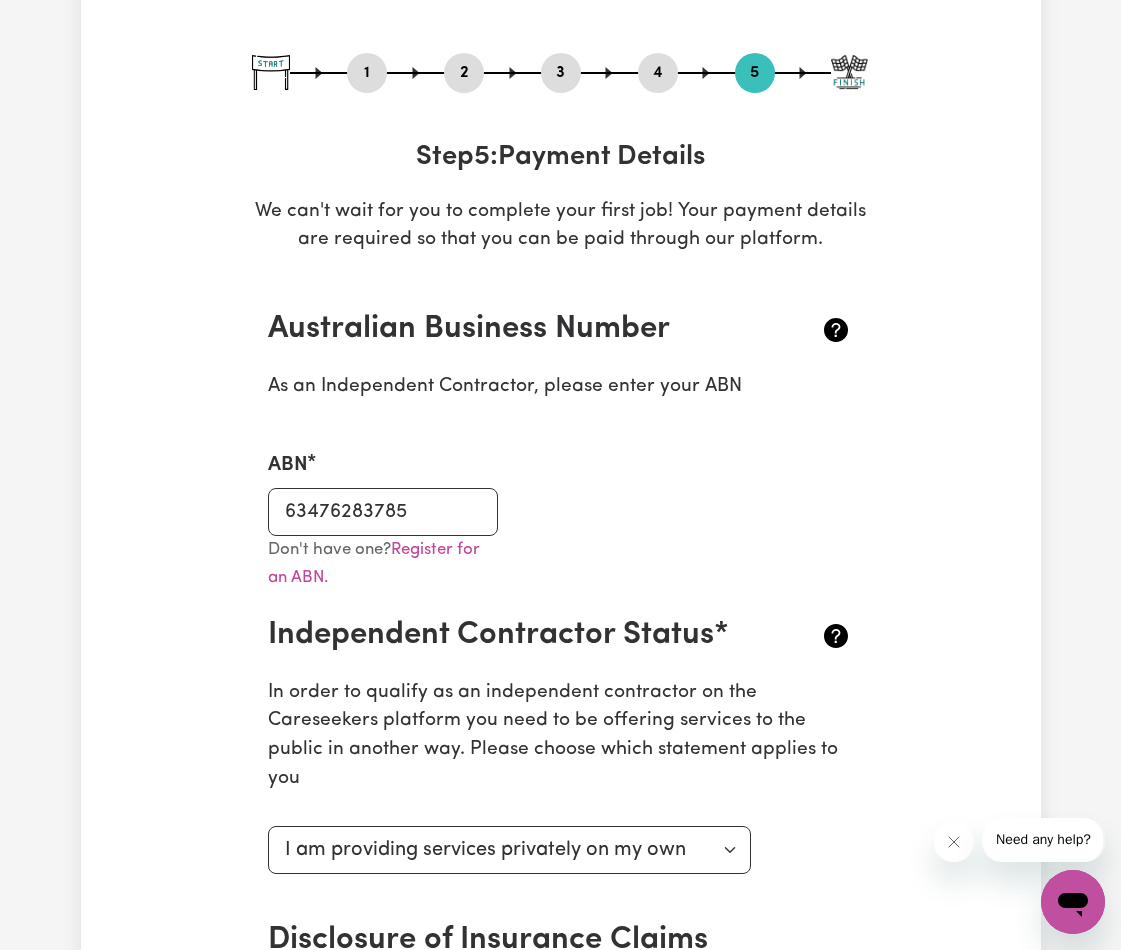 scroll, scrollTop: 272, scrollLeft: 0, axis: vertical 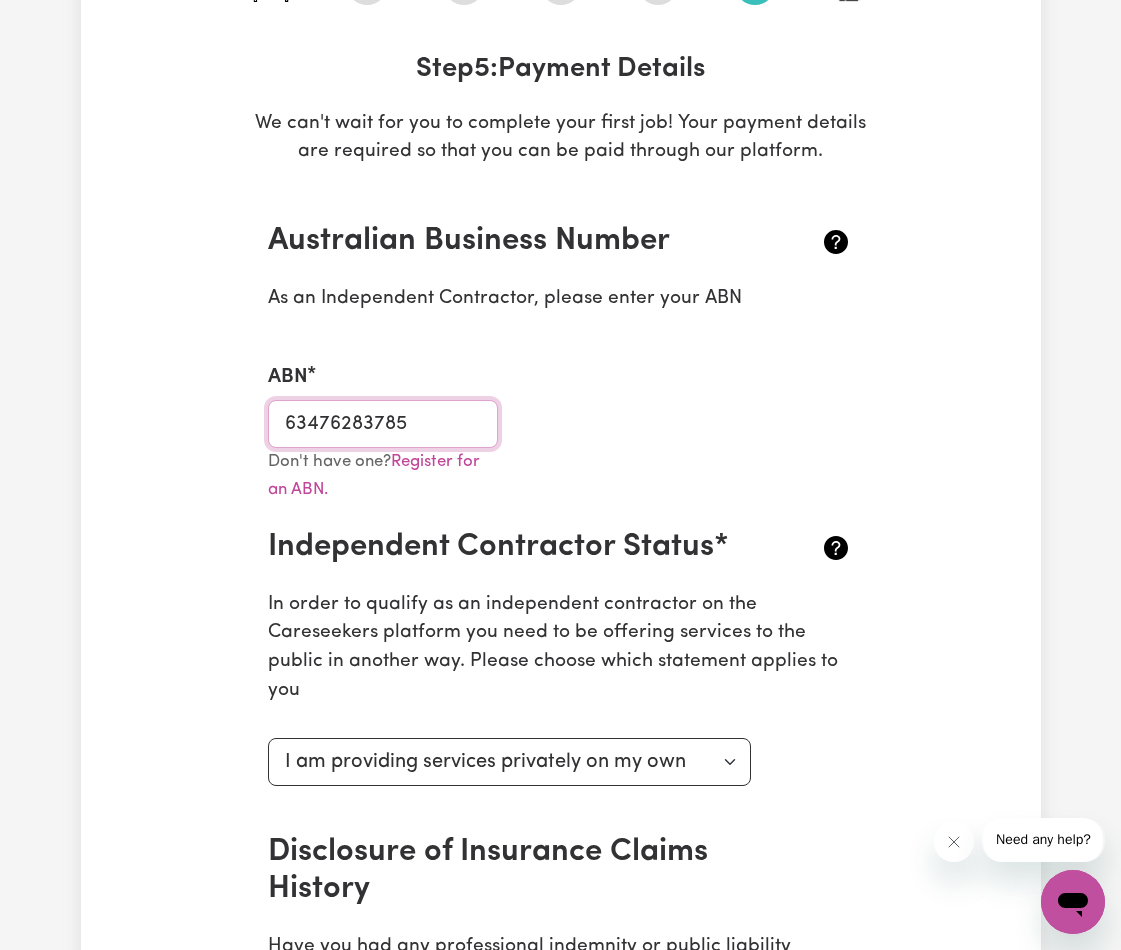 drag, startPoint x: 465, startPoint y: 425, endPoint x: 288, endPoint y: 432, distance: 177.13837 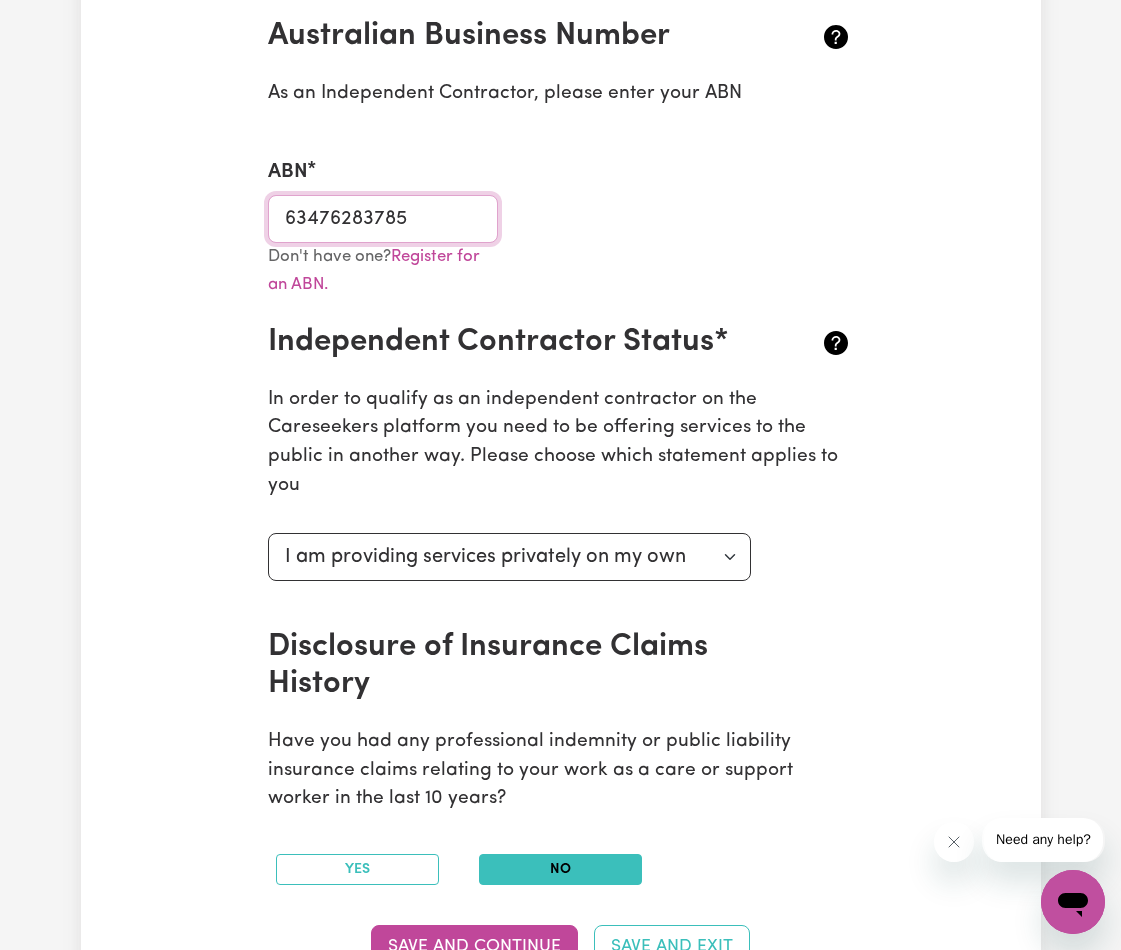 scroll, scrollTop: 0, scrollLeft: 0, axis: both 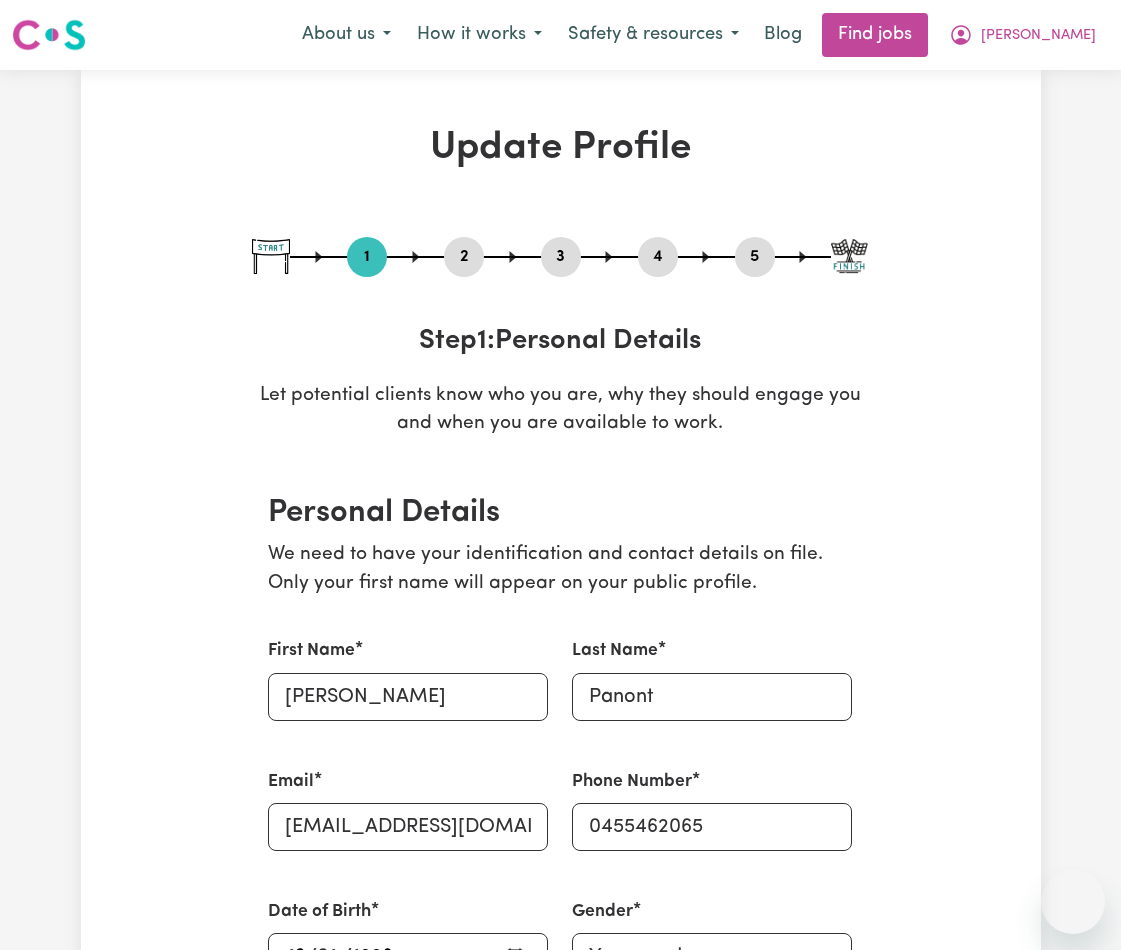 select on "[DEMOGRAPHIC_DATA]" 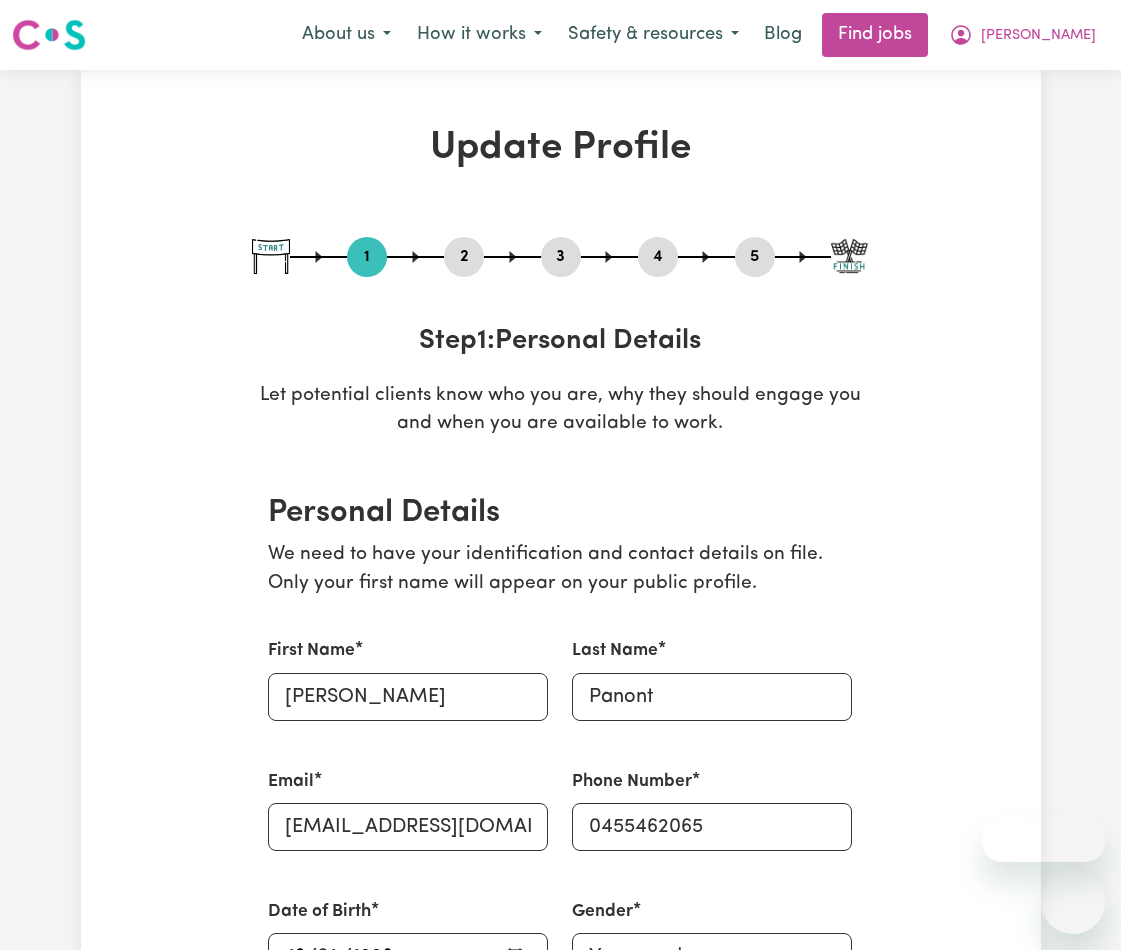 scroll, scrollTop: 0, scrollLeft: 0, axis: both 